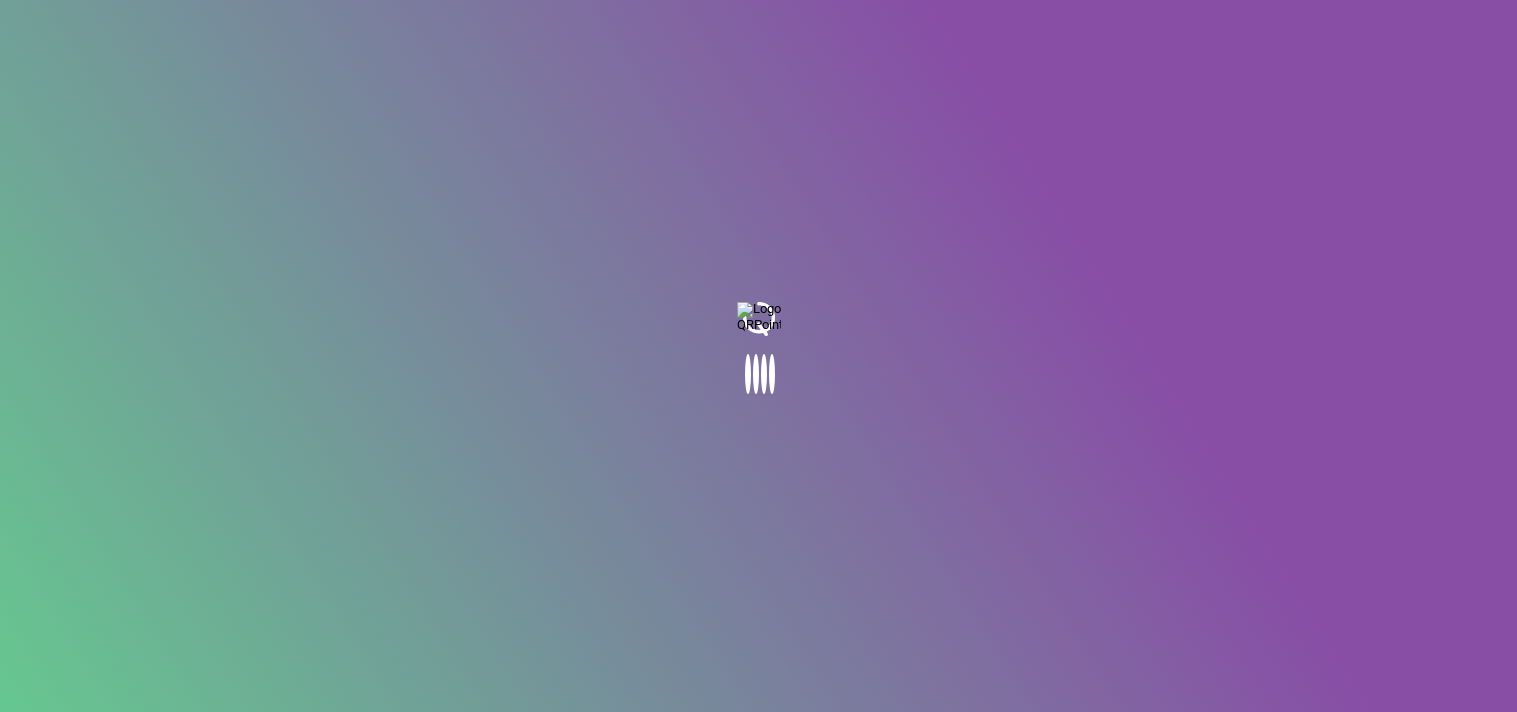 scroll, scrollTop: 0, scrollLeft: 0, axis: both 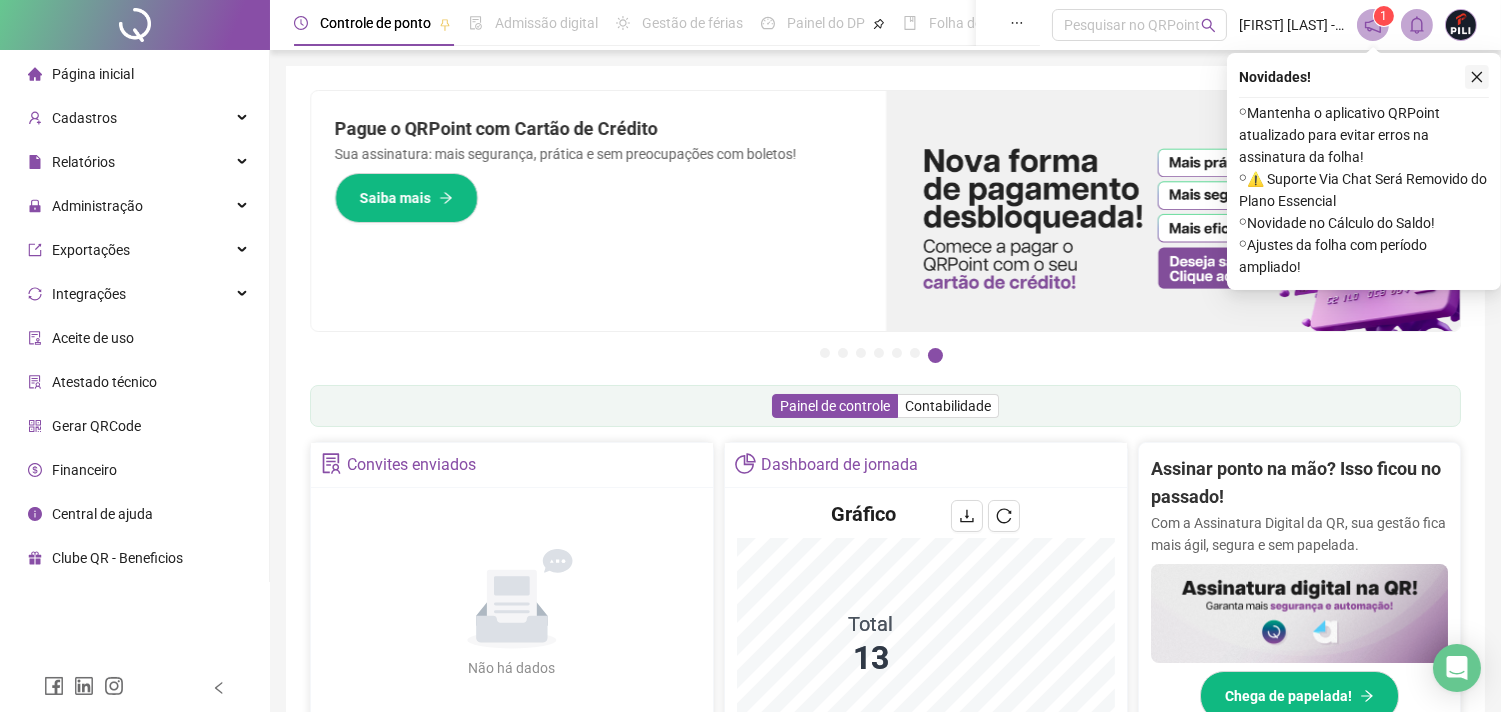 click 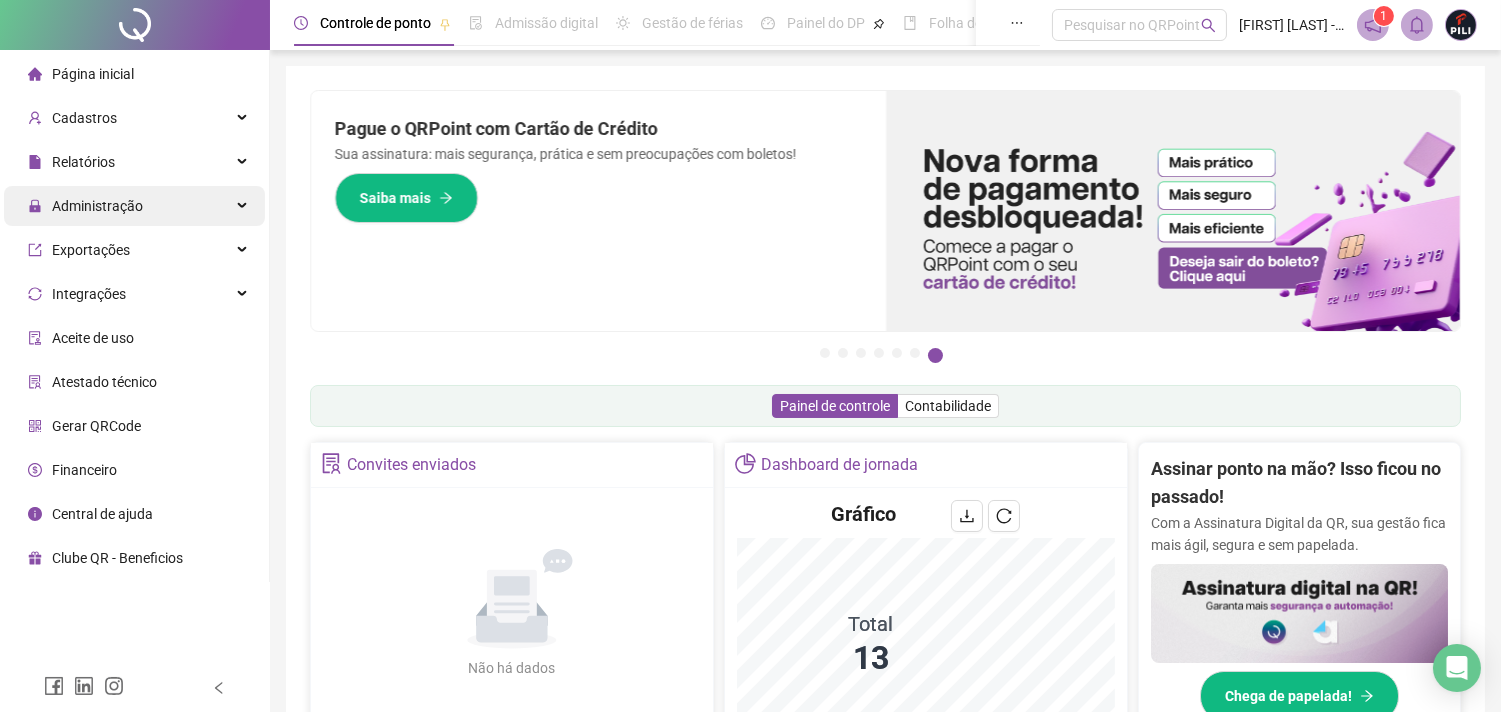 click on "Administração" at bounding box center [85, 206] 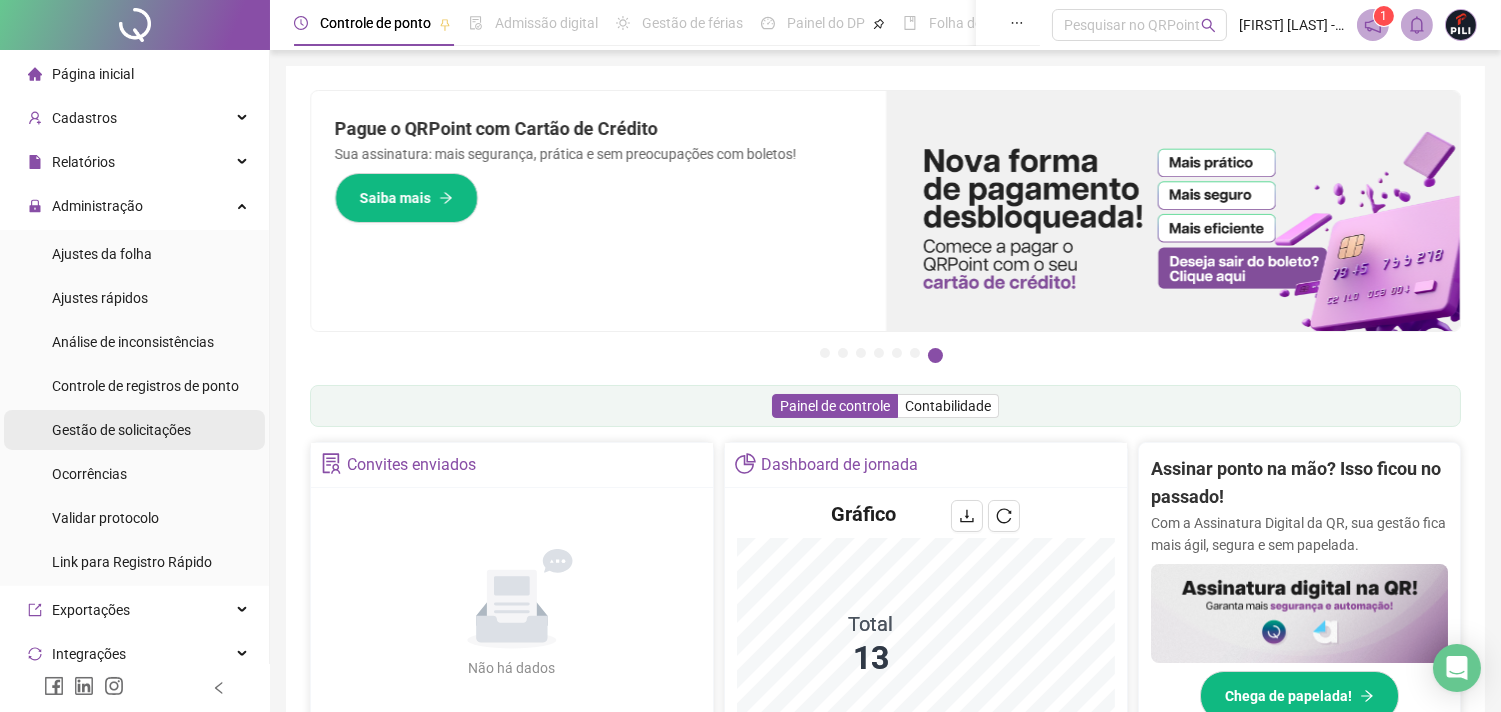 click on "Gestão de solicitações" at bounding box center [121, 430] 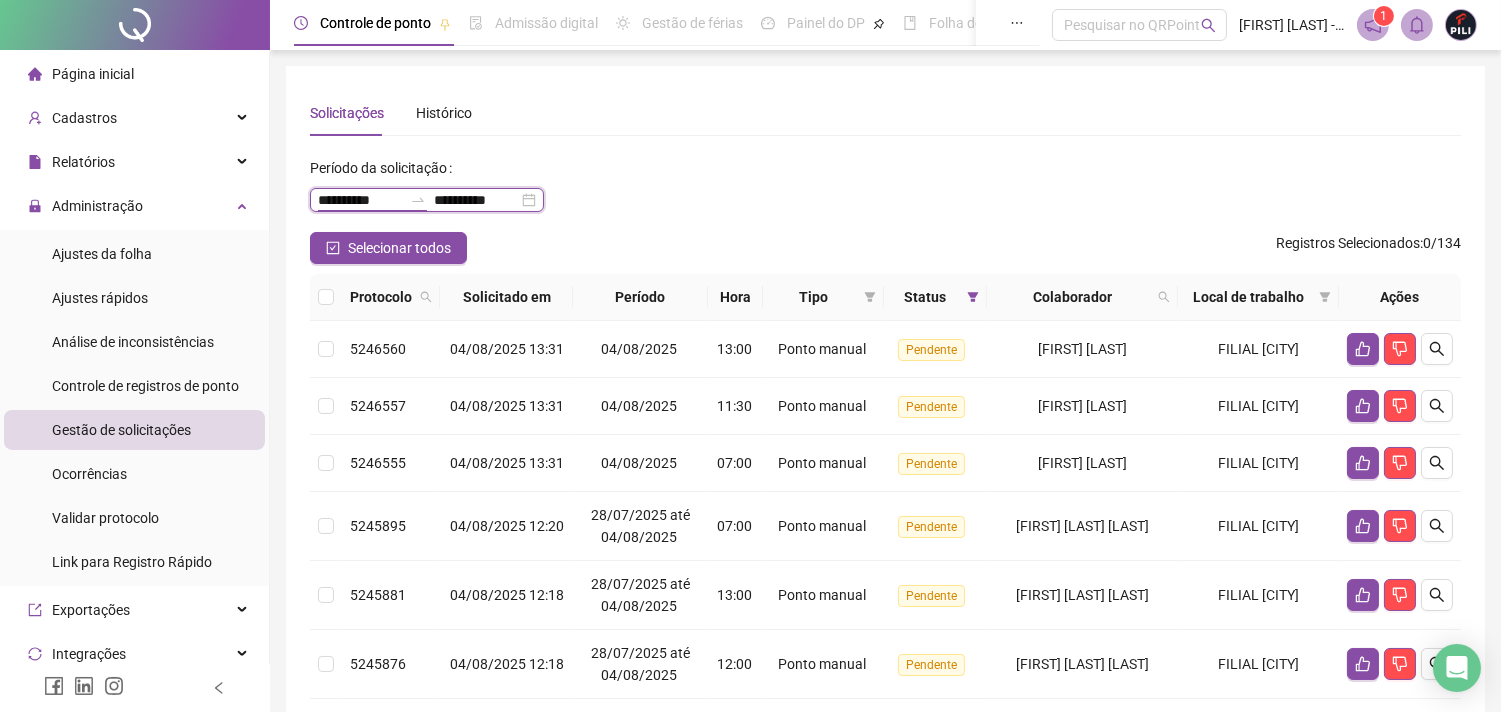 click on "**********" at bounding box center (360, 200) 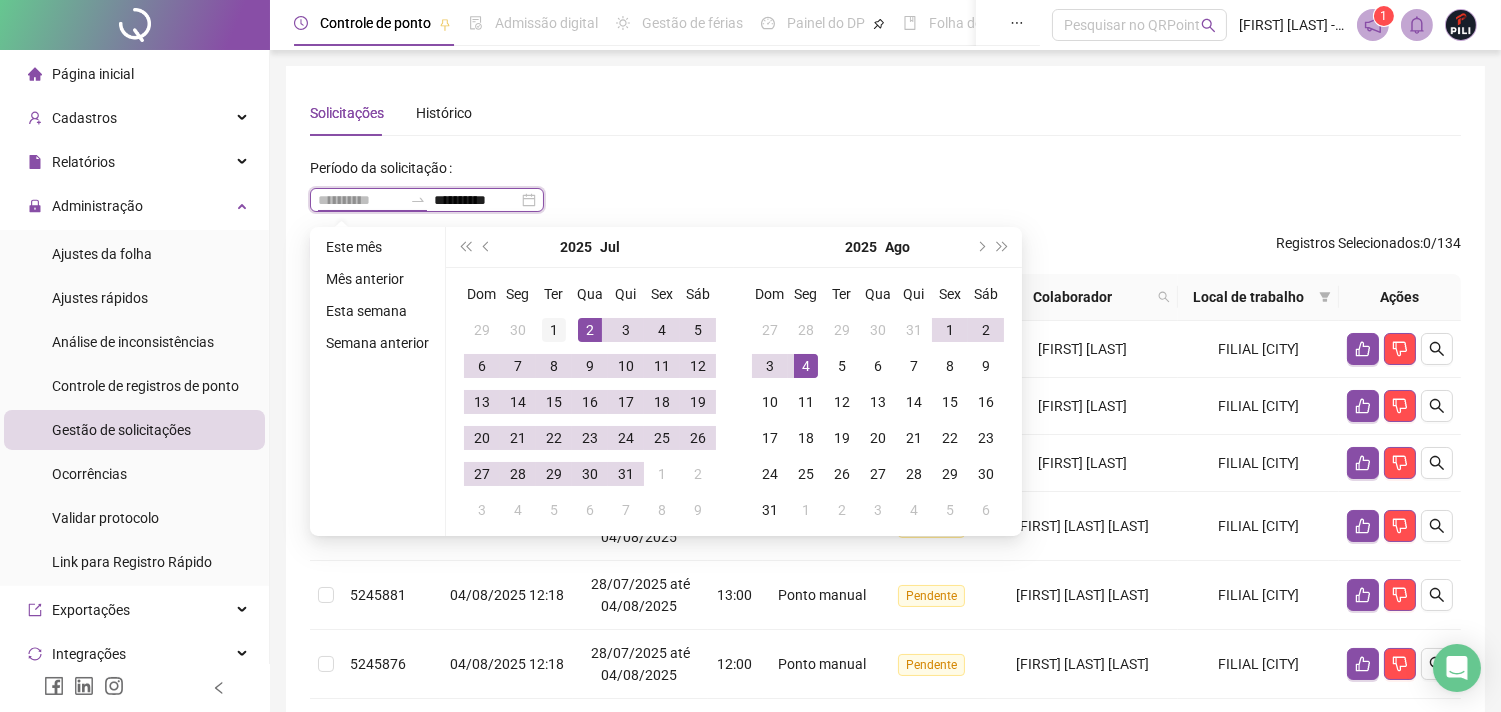 type on "**********" 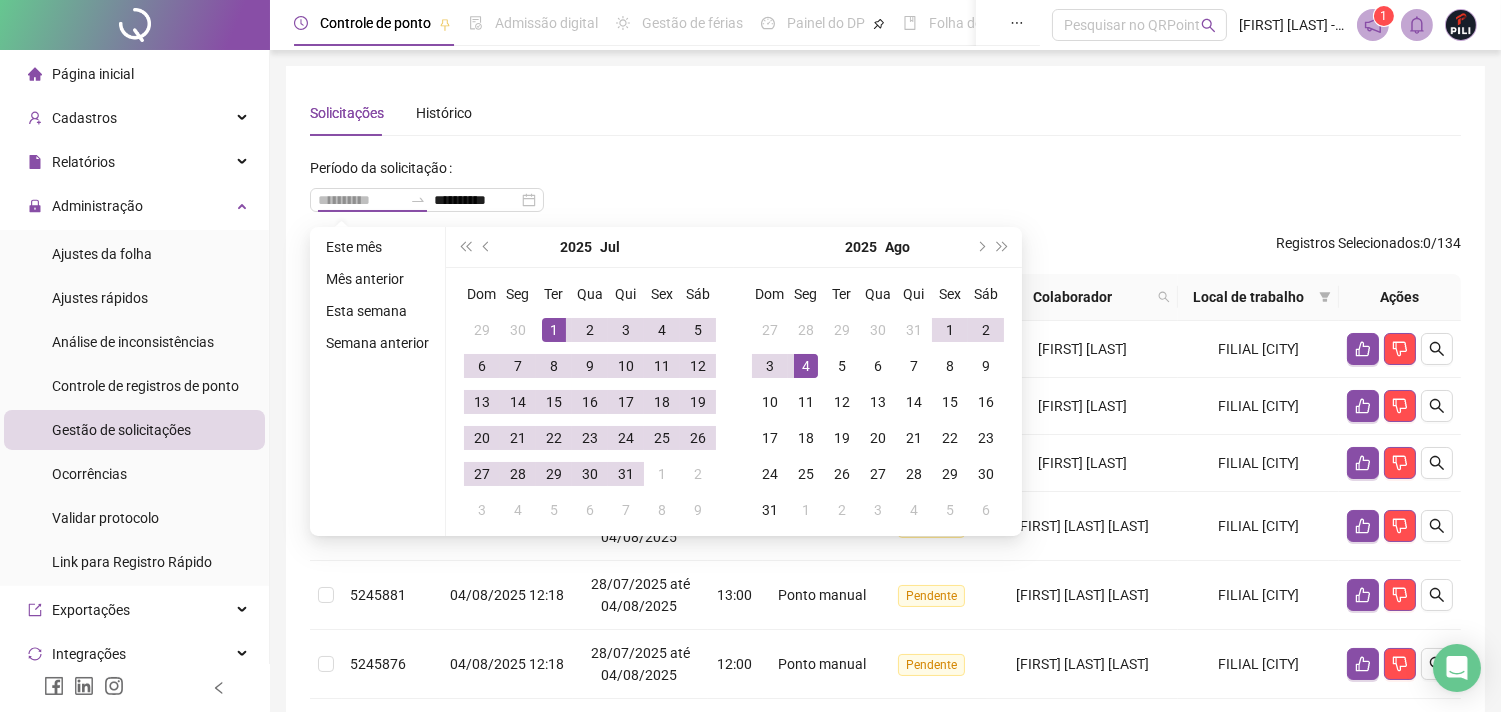 click on "1" at bounding box center [554, 330] 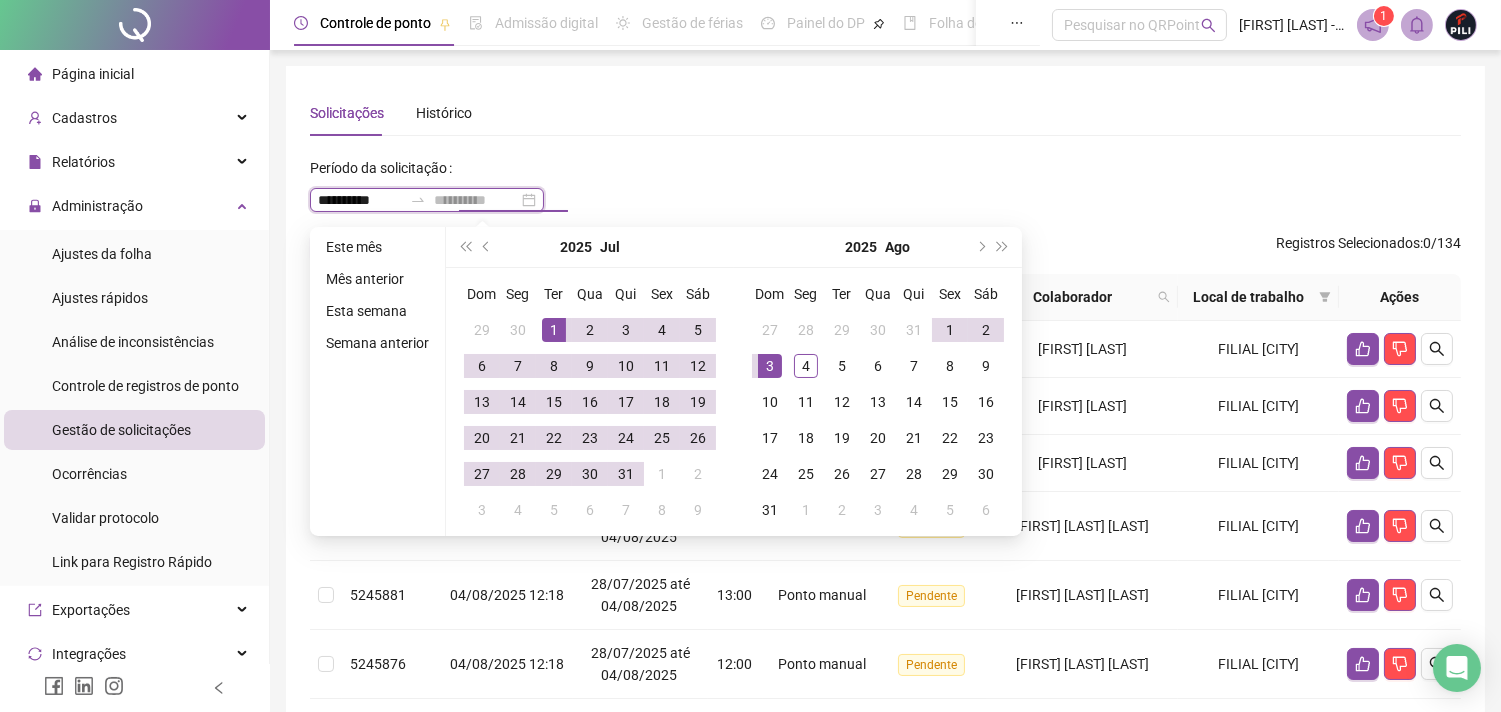 type on "**********" 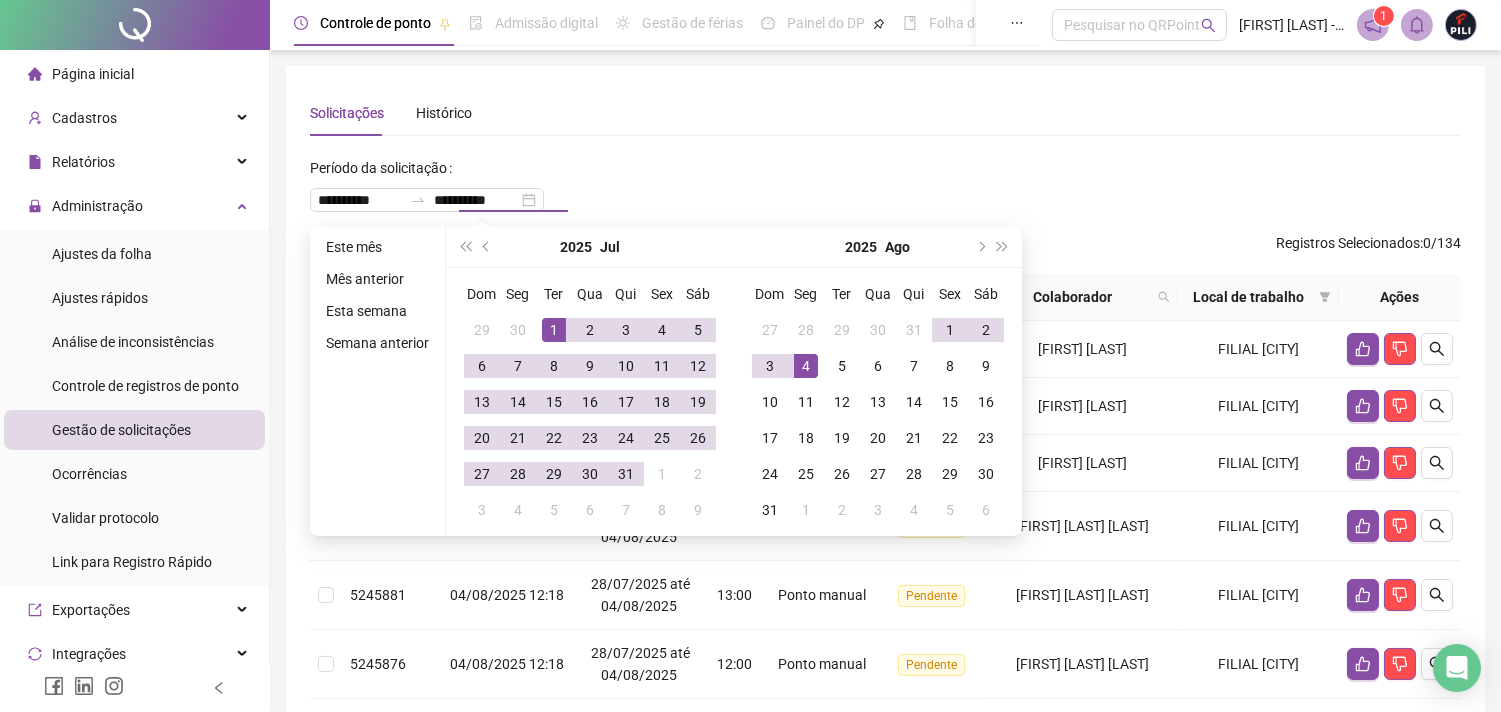 click on "**********" at bounding box center (885, 192) 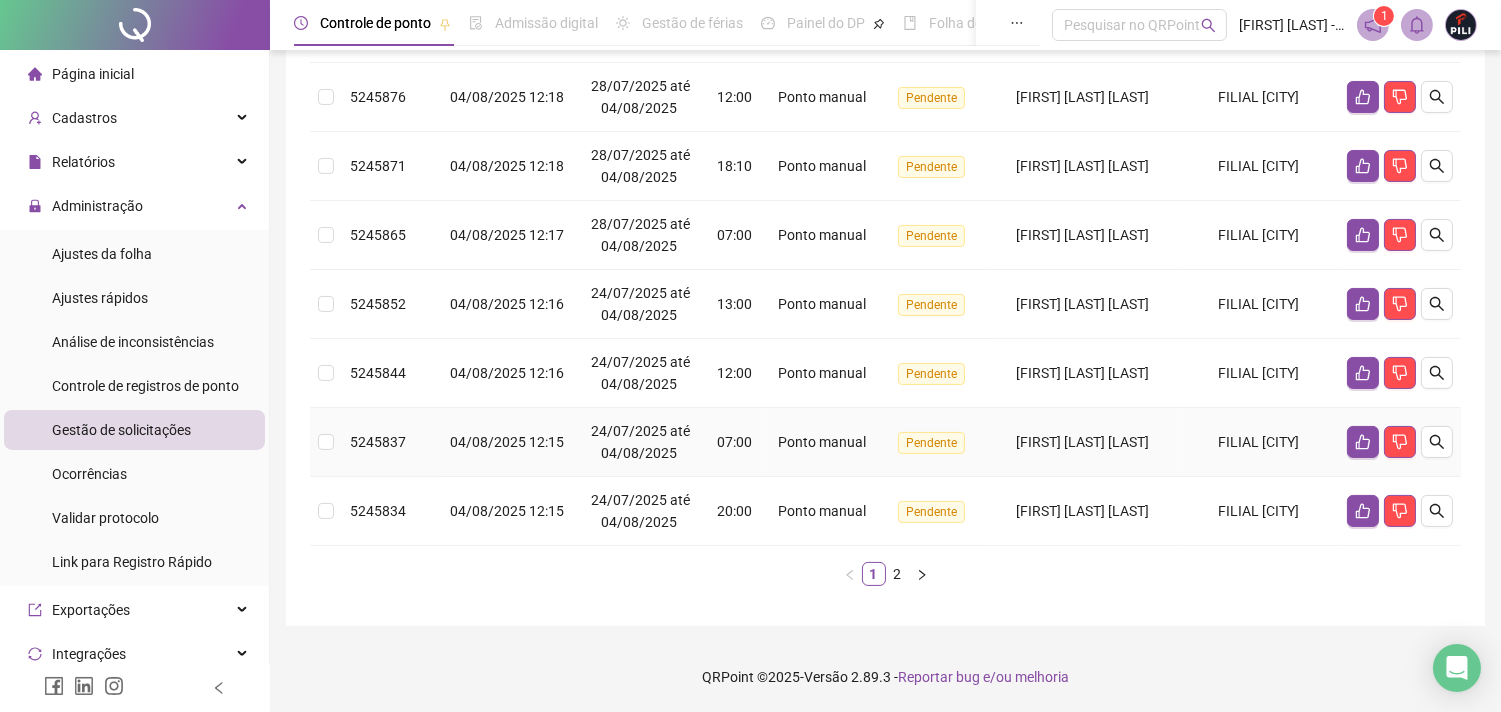 scroll, scrollTop: 12, scrollLeft: 0, axis: vertical 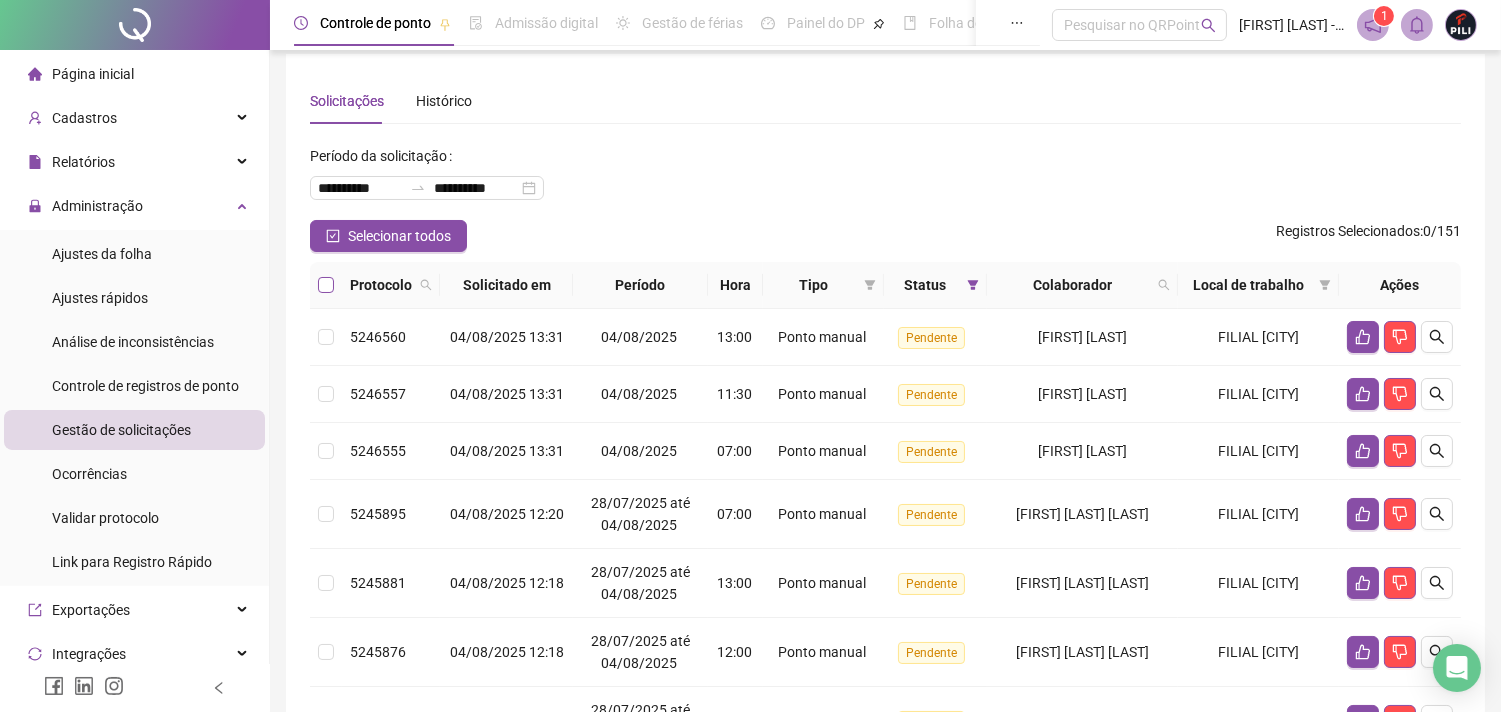 click at bounding box center [326, 285] 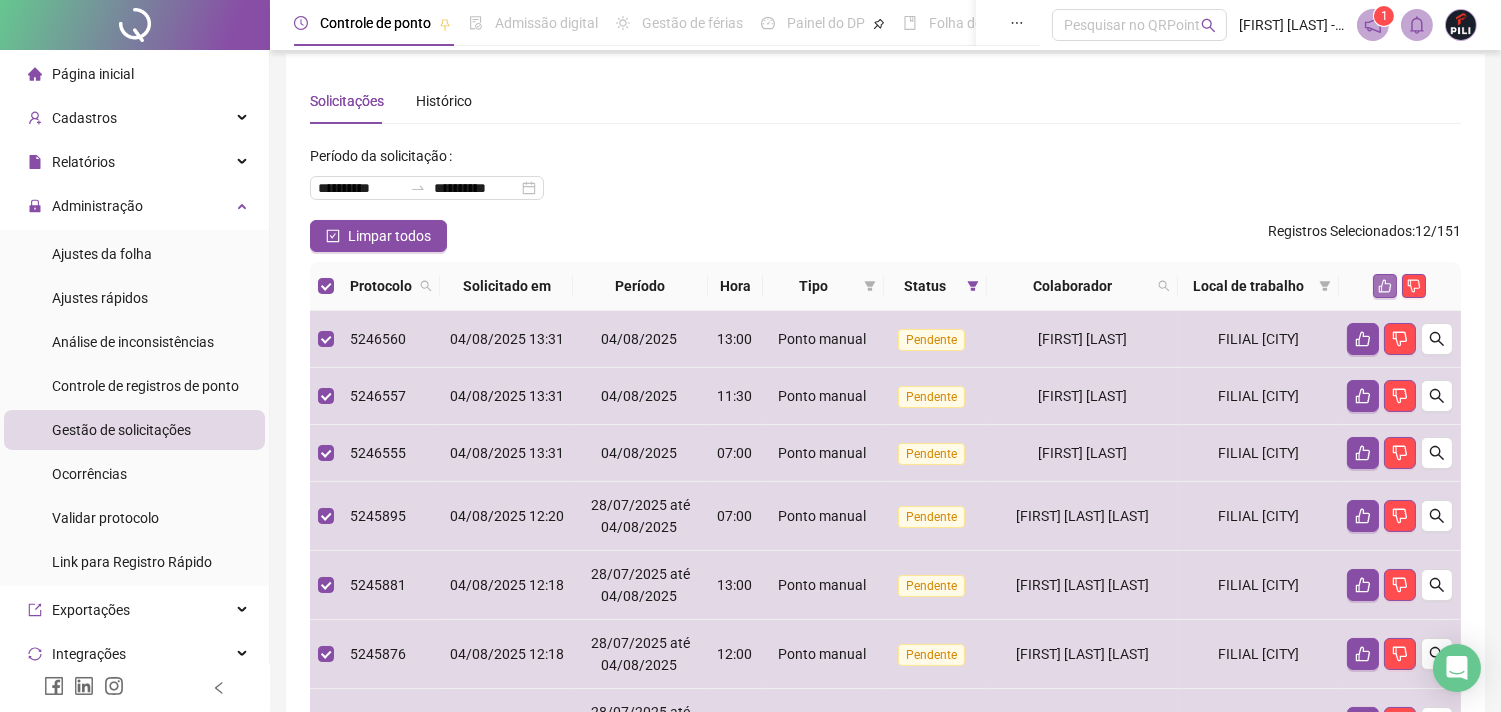 click 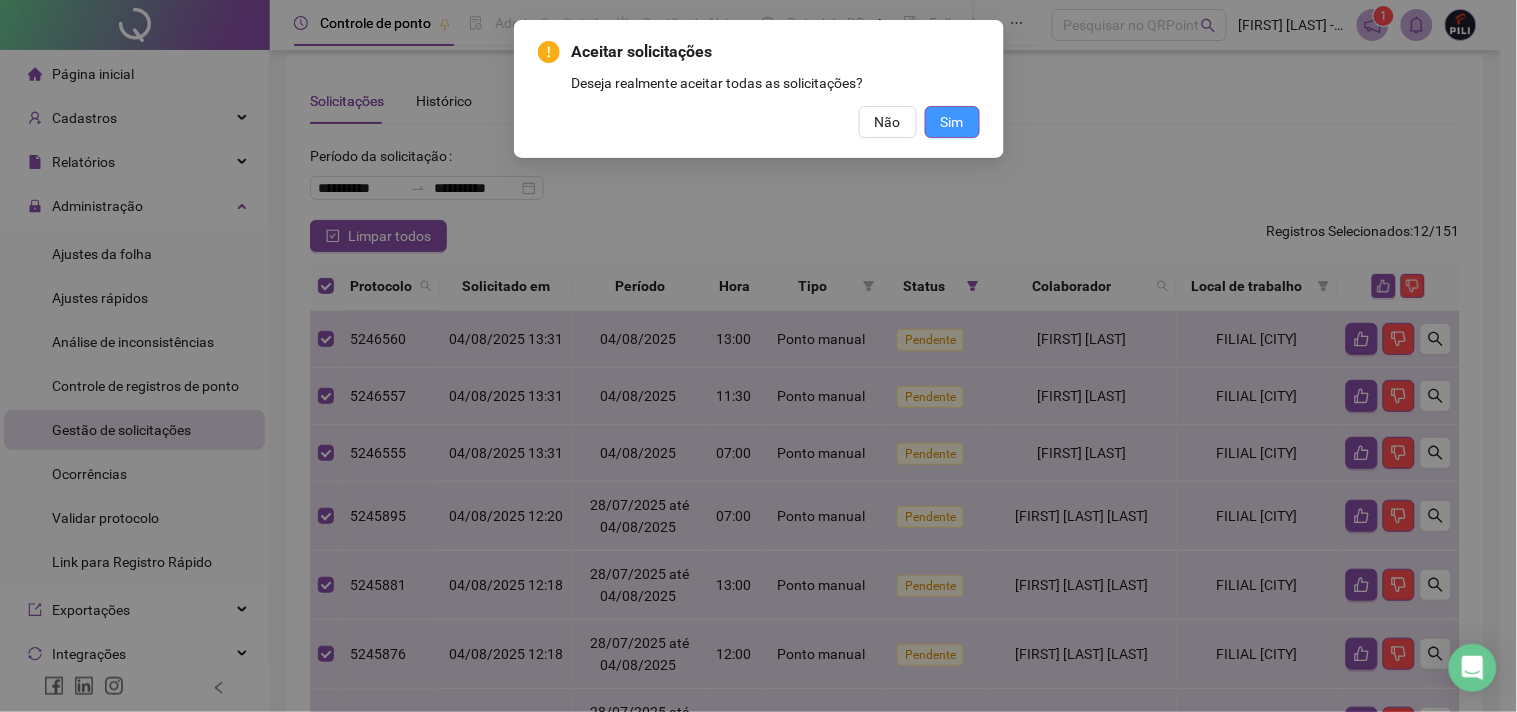 click on "Sim" at bounding box center [952, 122] 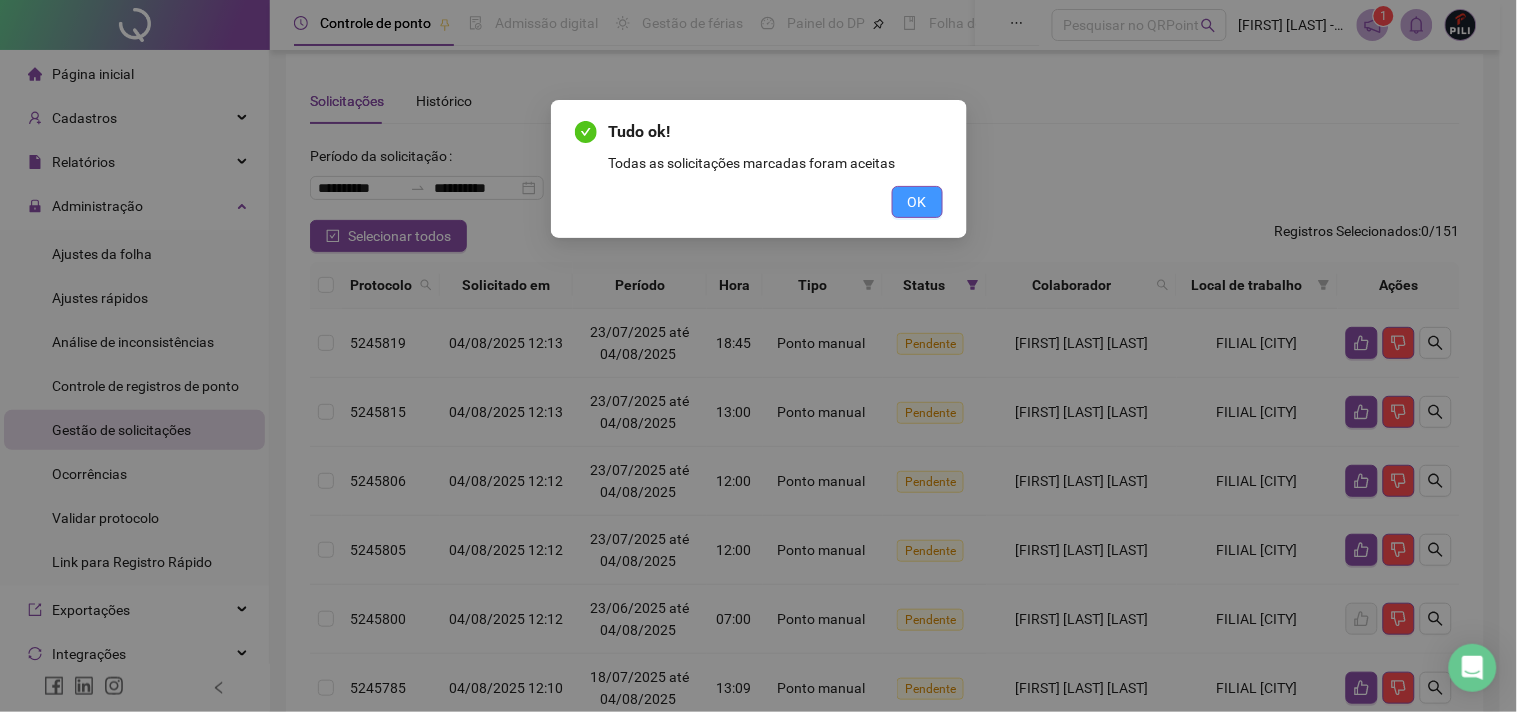click on "OK" at bounding box center (917, 202) 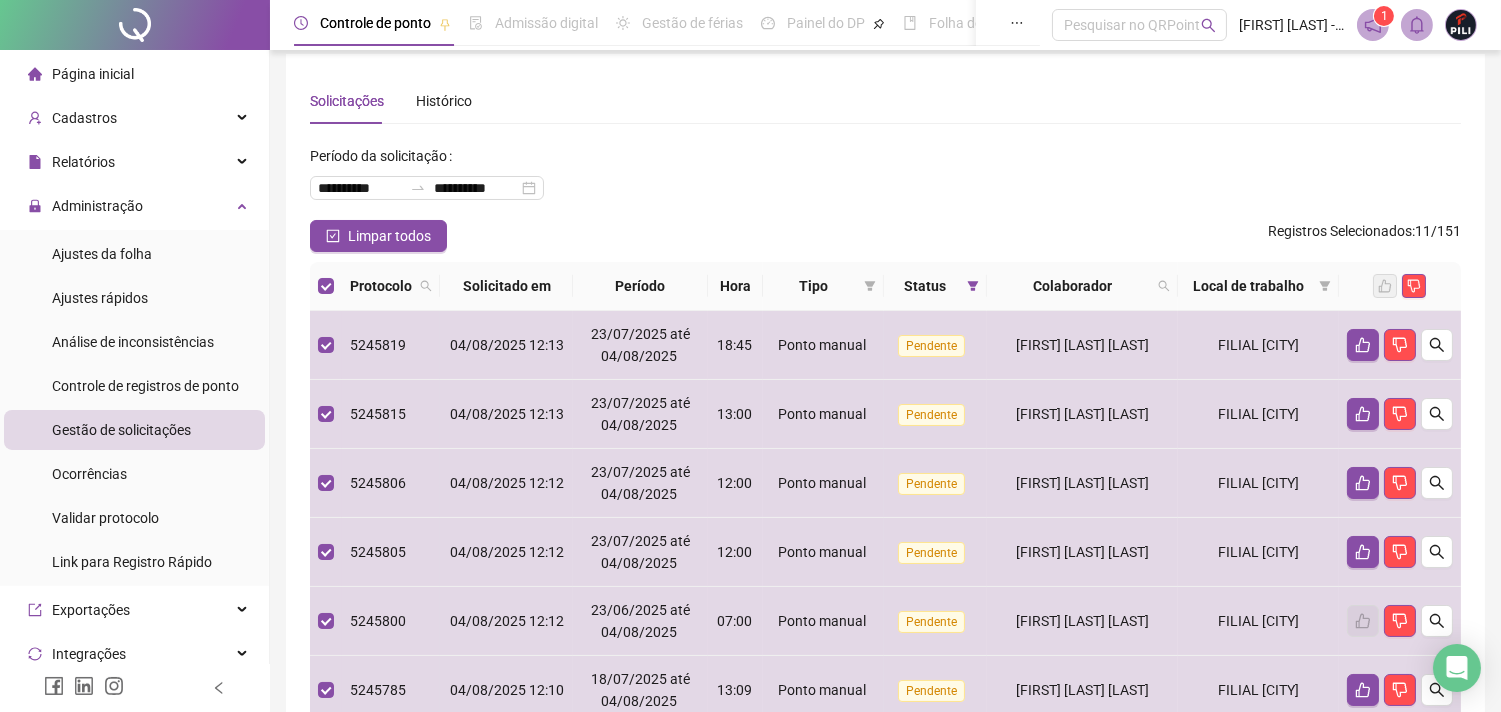 click on "**********" at bounding box center [885, 180] 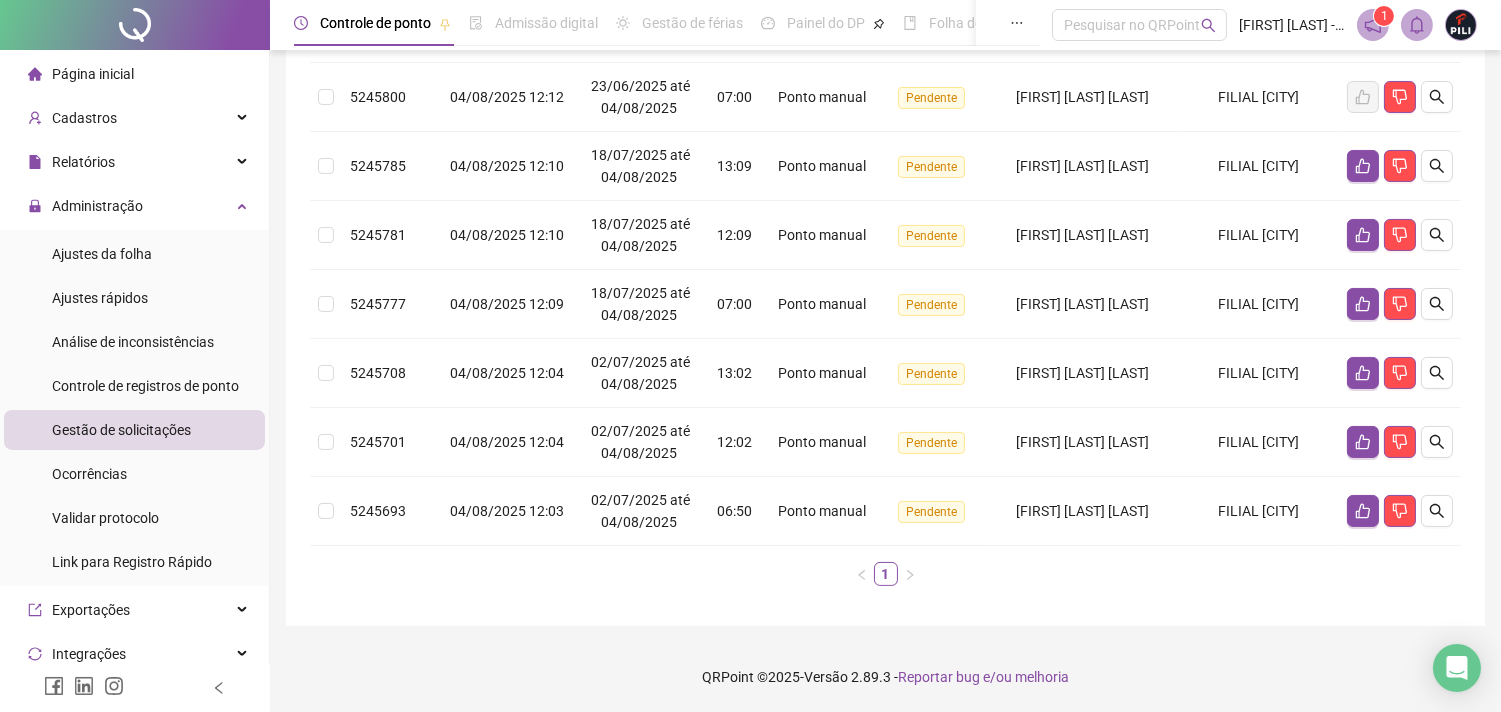 scroll, scrollTop: 0, scrollLeft: 0, axis: both 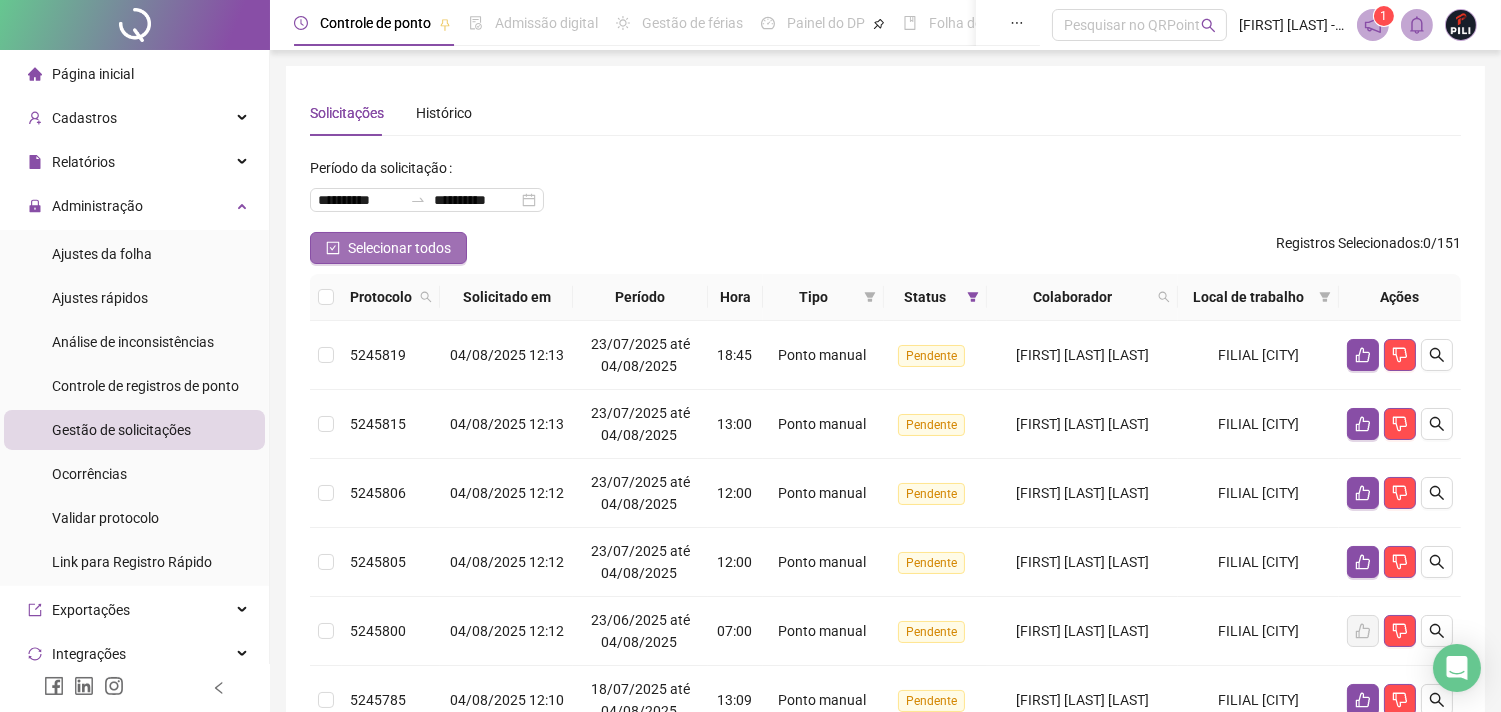 click on "Selecionar todos" at bounding box center [388, 248] 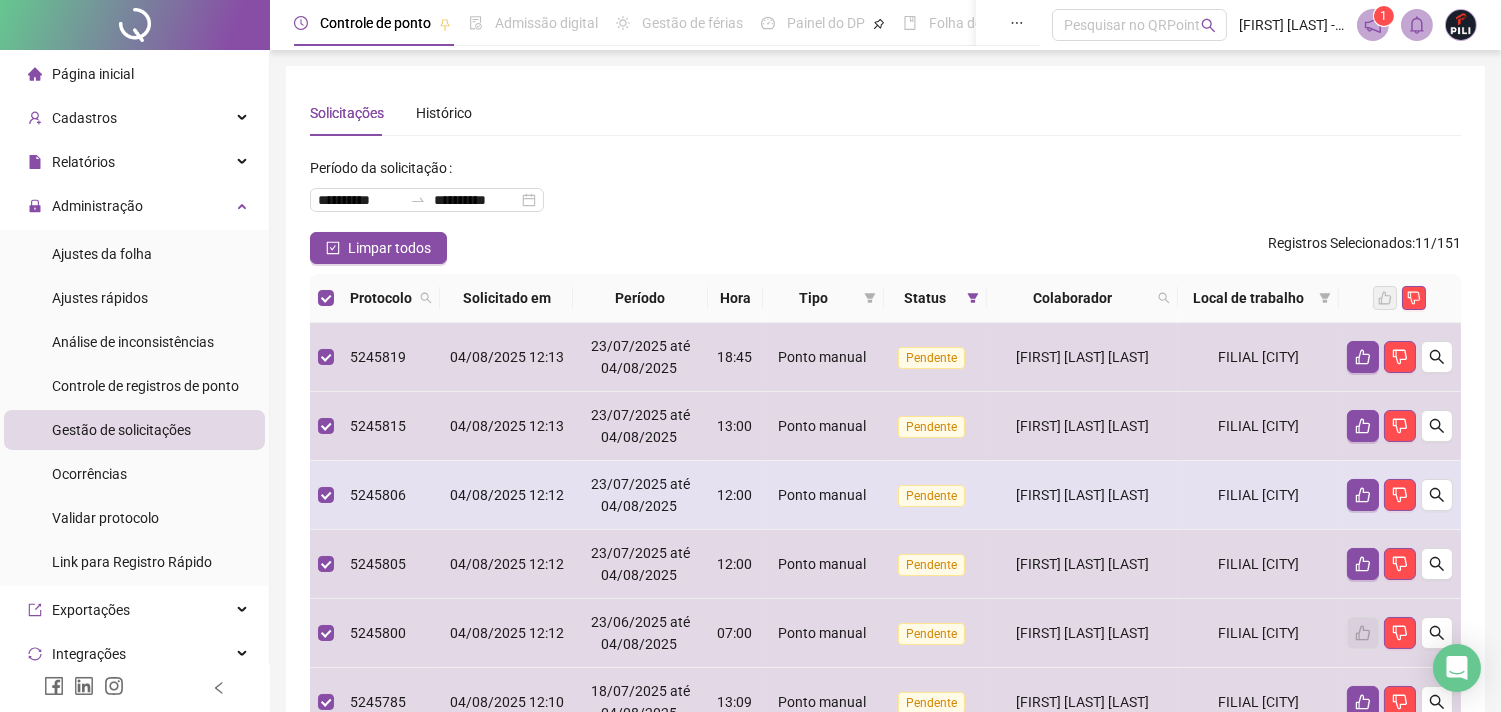 scroll, scrollTop: 111, scrollLeft: 0, axis: vertical 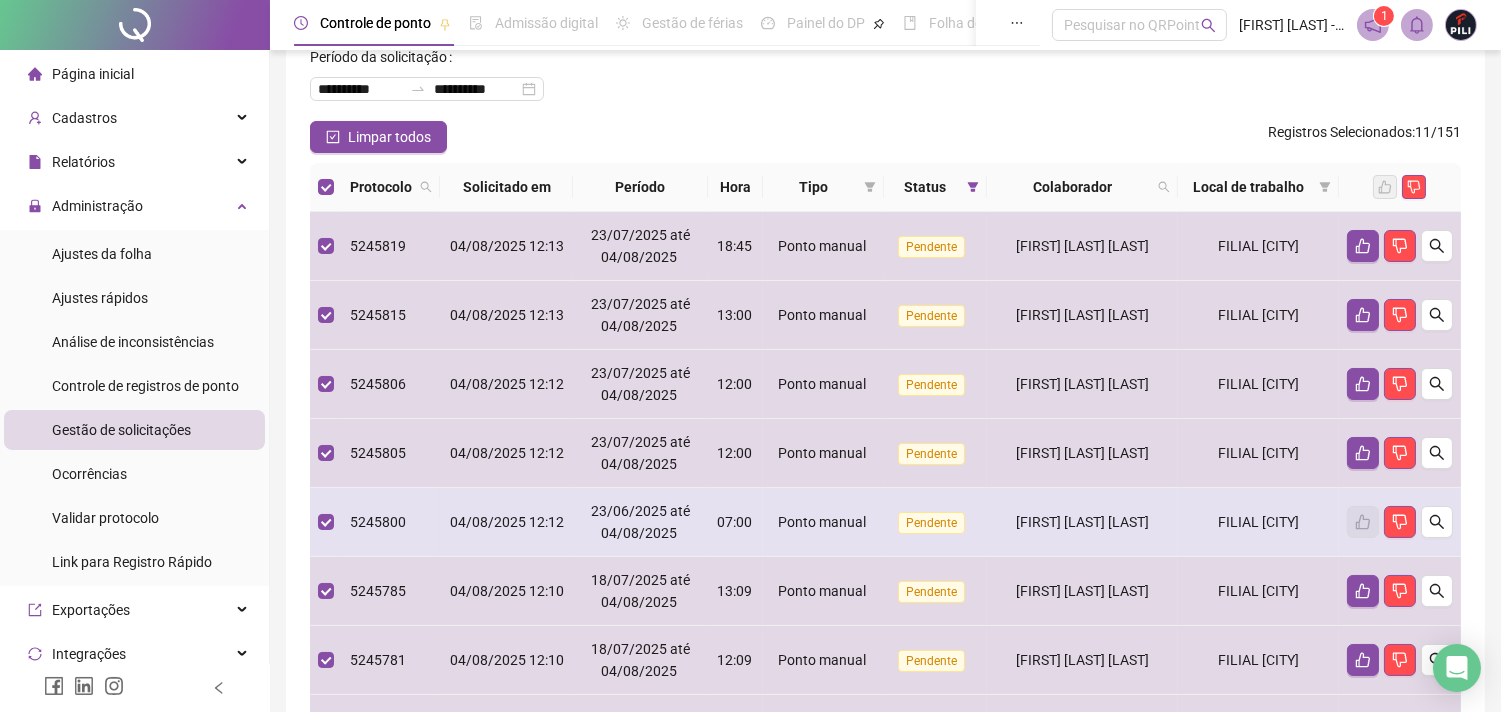 click at bounding box center (326, 522) 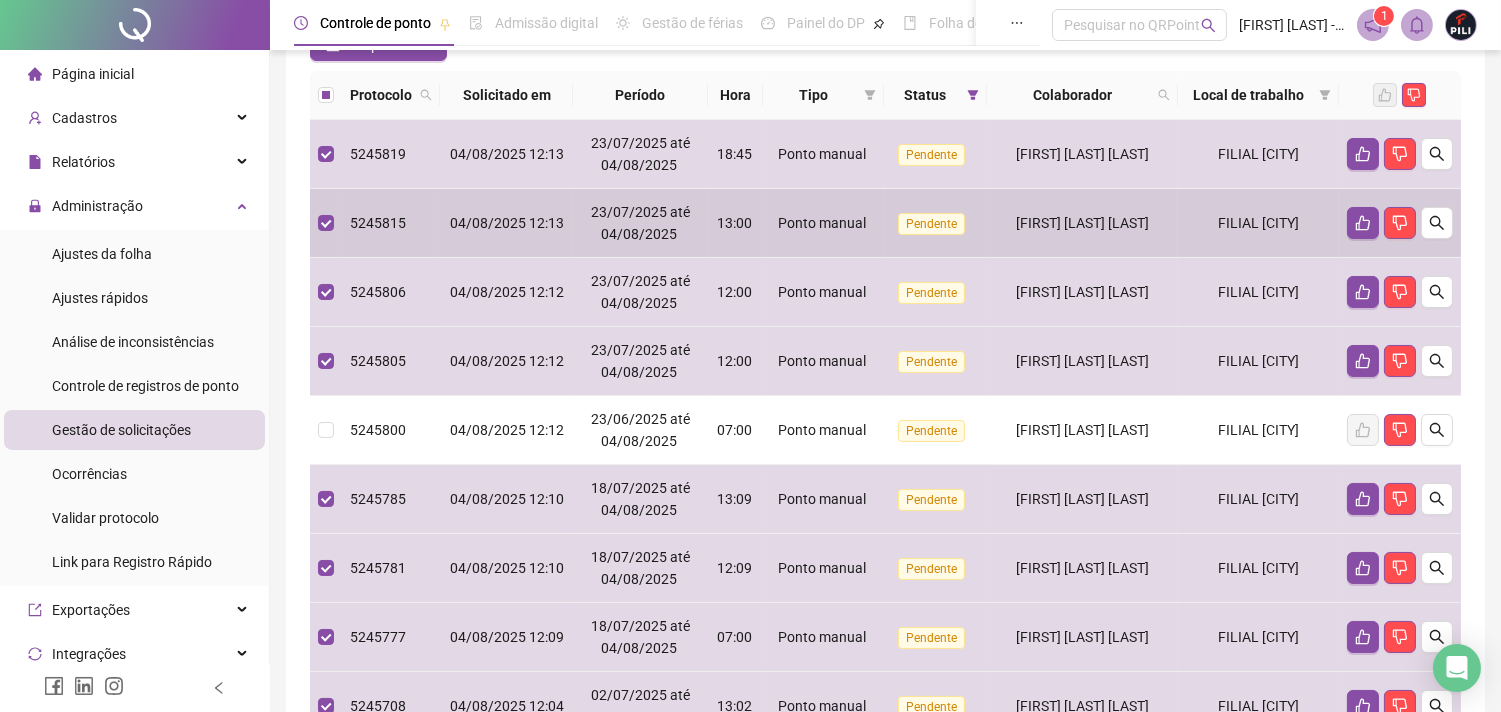 scroll, scrollTop: 0, scrollLeft: 0, axis: both 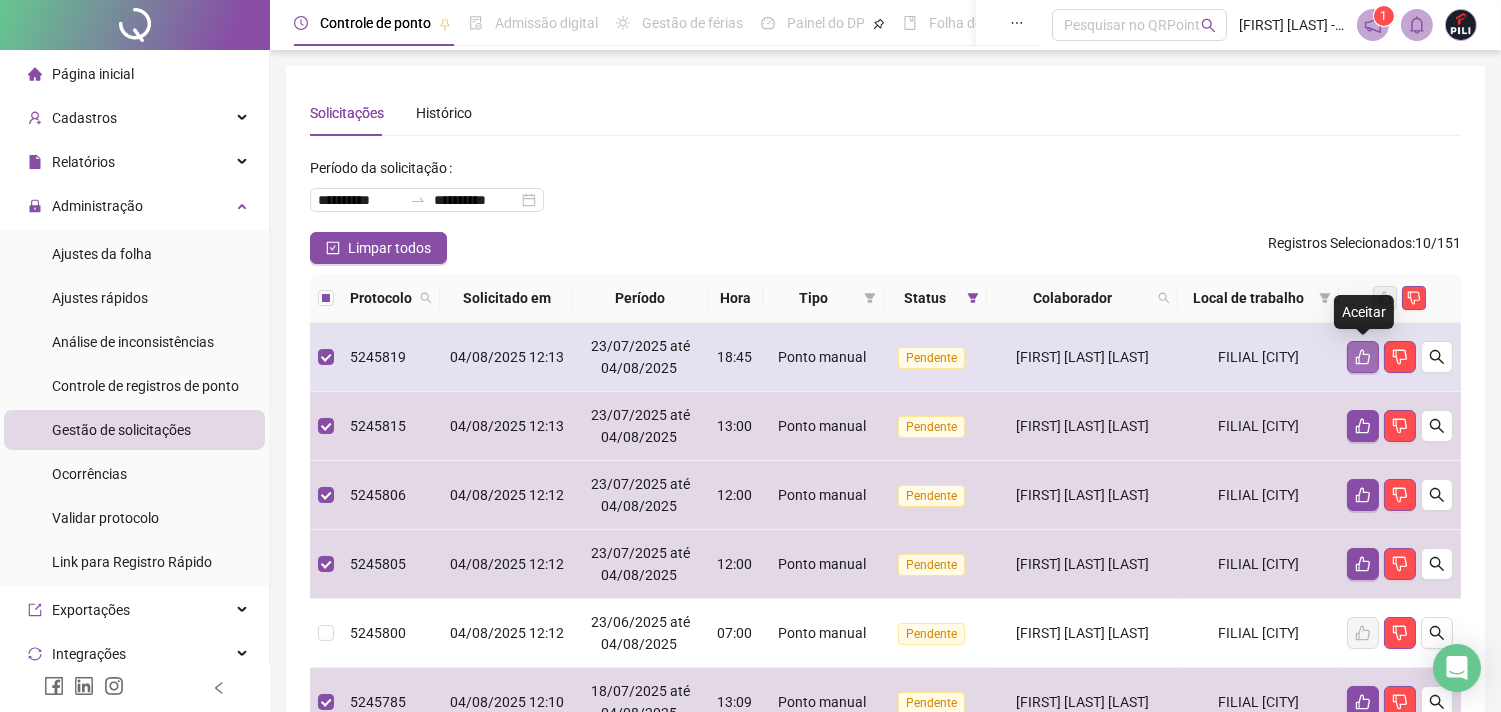 click 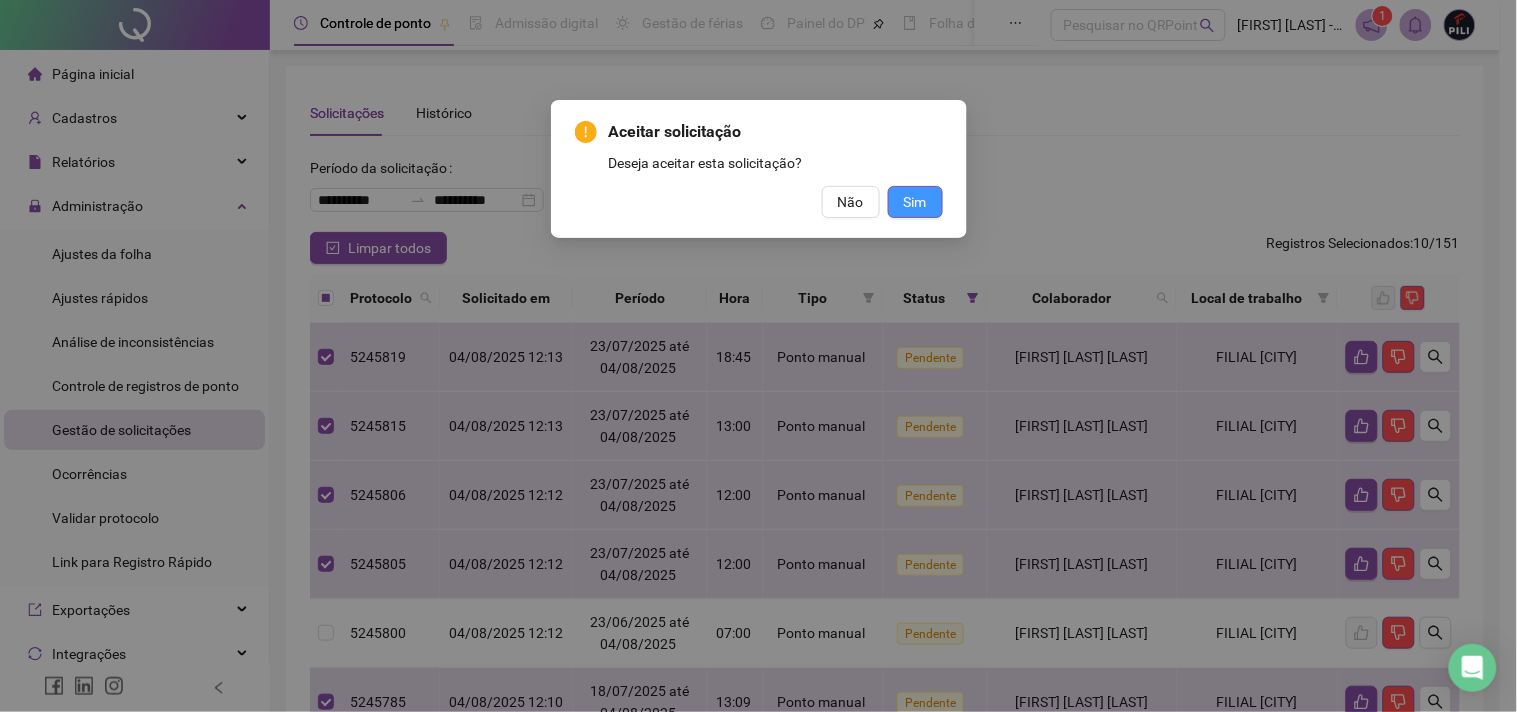 click on "Sim" at bounding box center [915, 202] 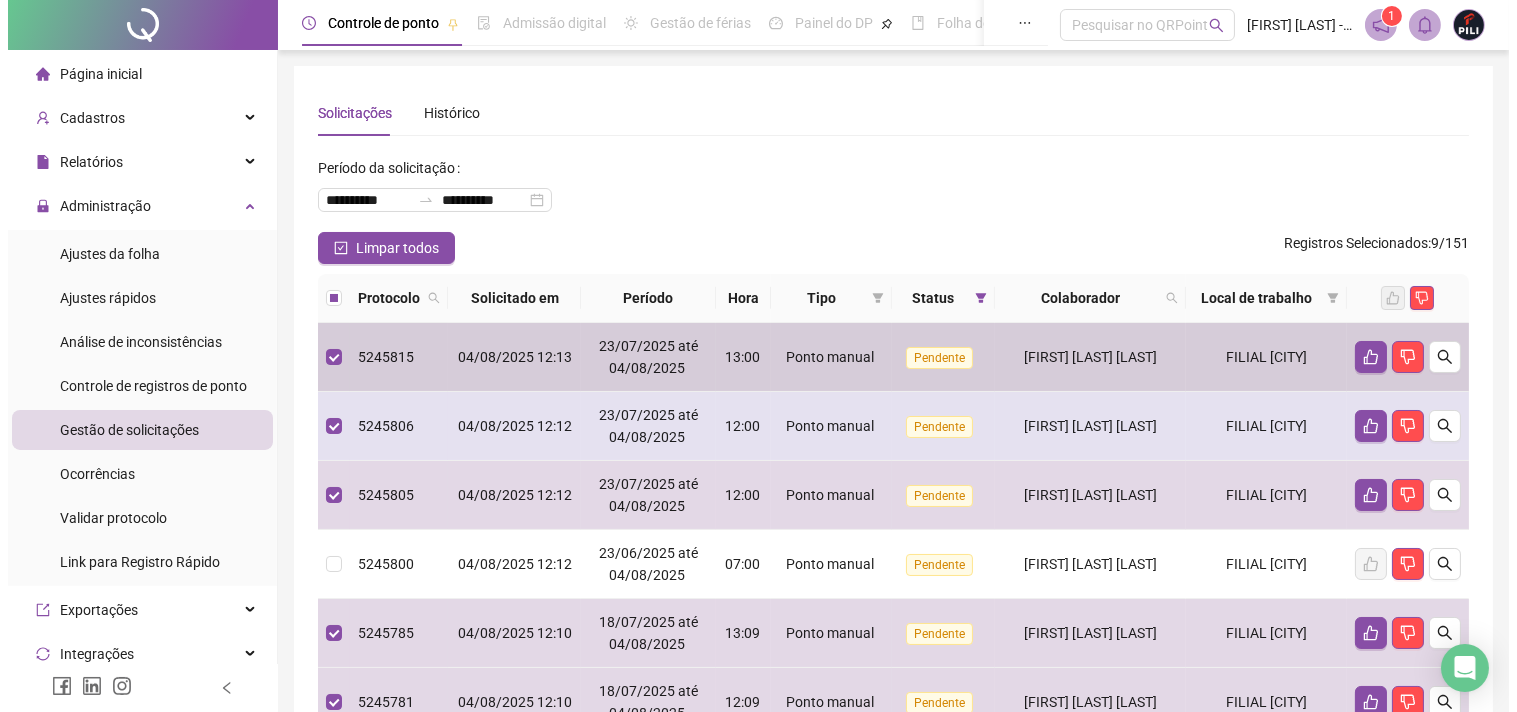 scroll, scrollTop: 111, scrollLeft: 0, axis: vertical 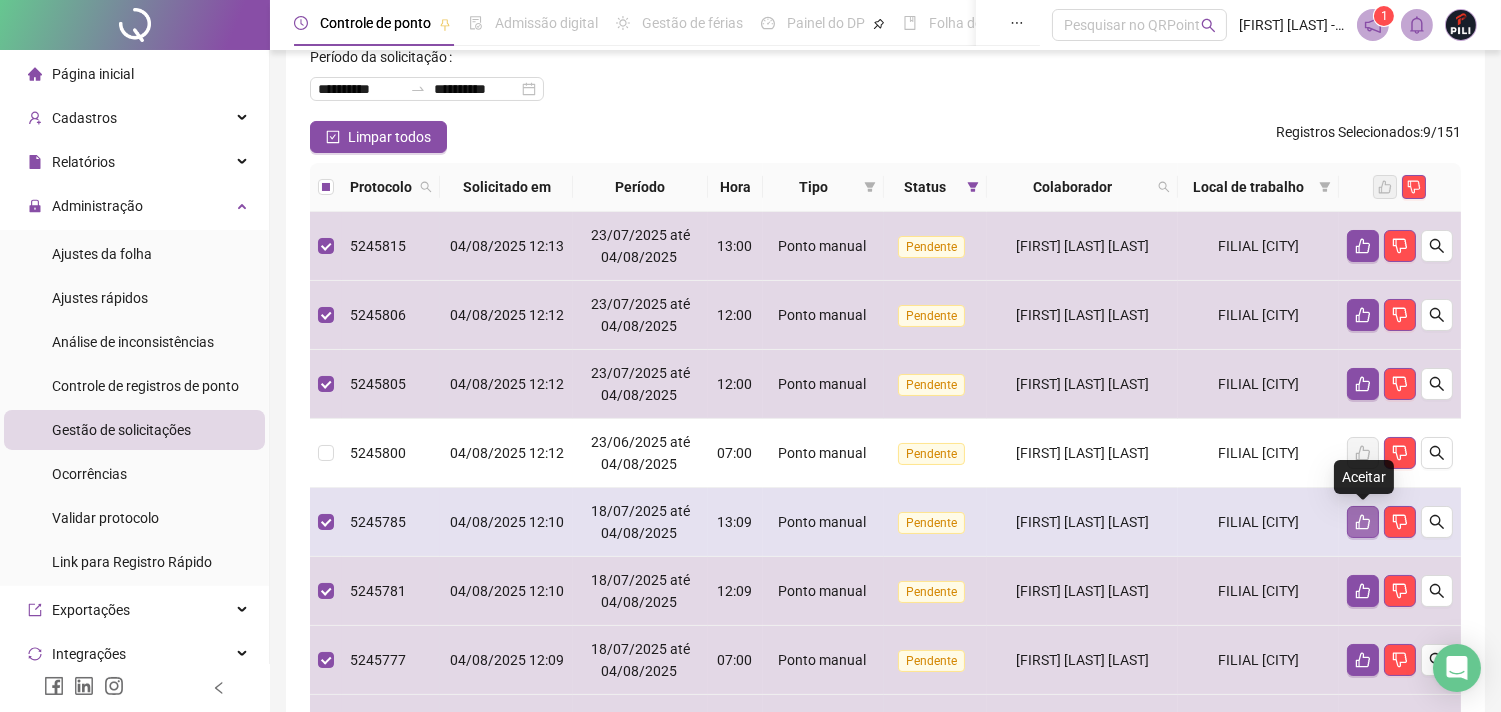 click 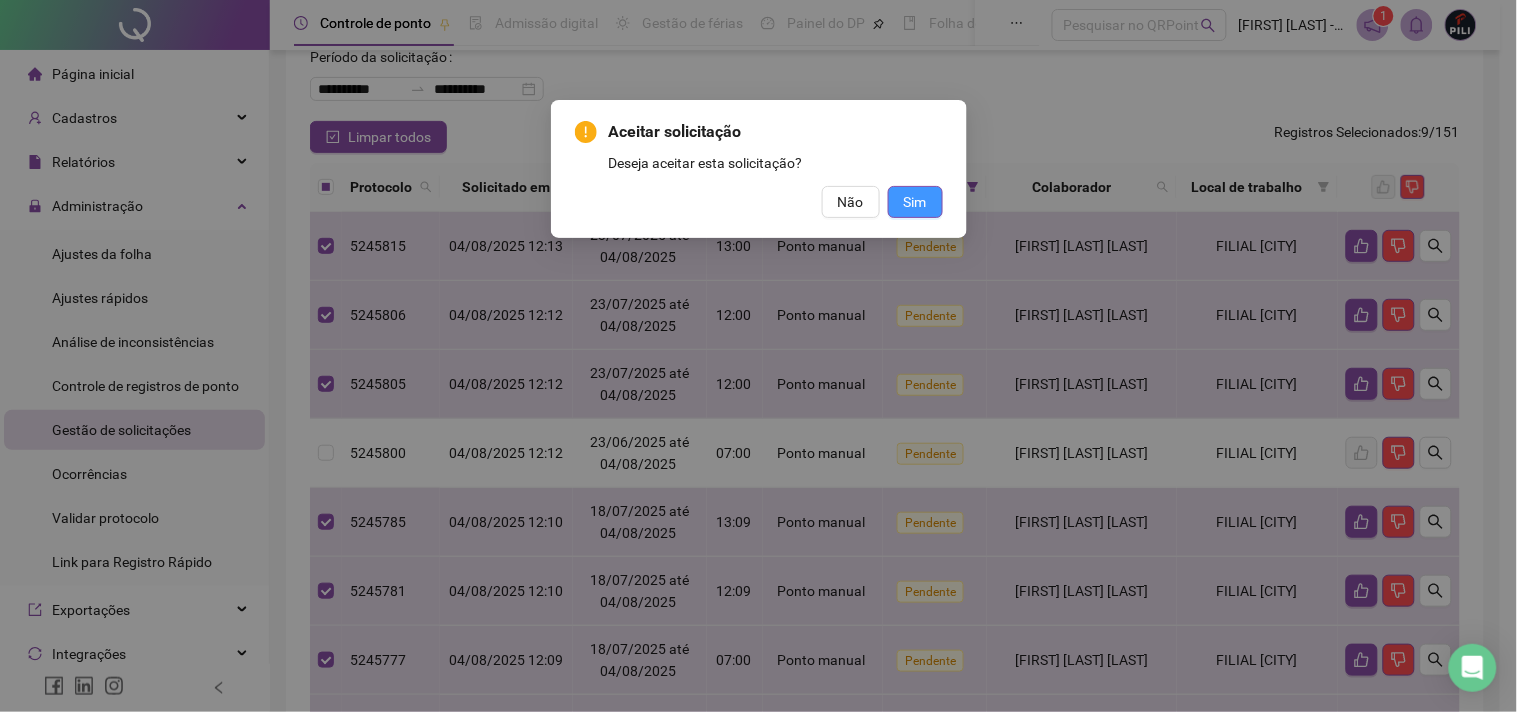 click on "Sim" at bounding box center (915, 202) 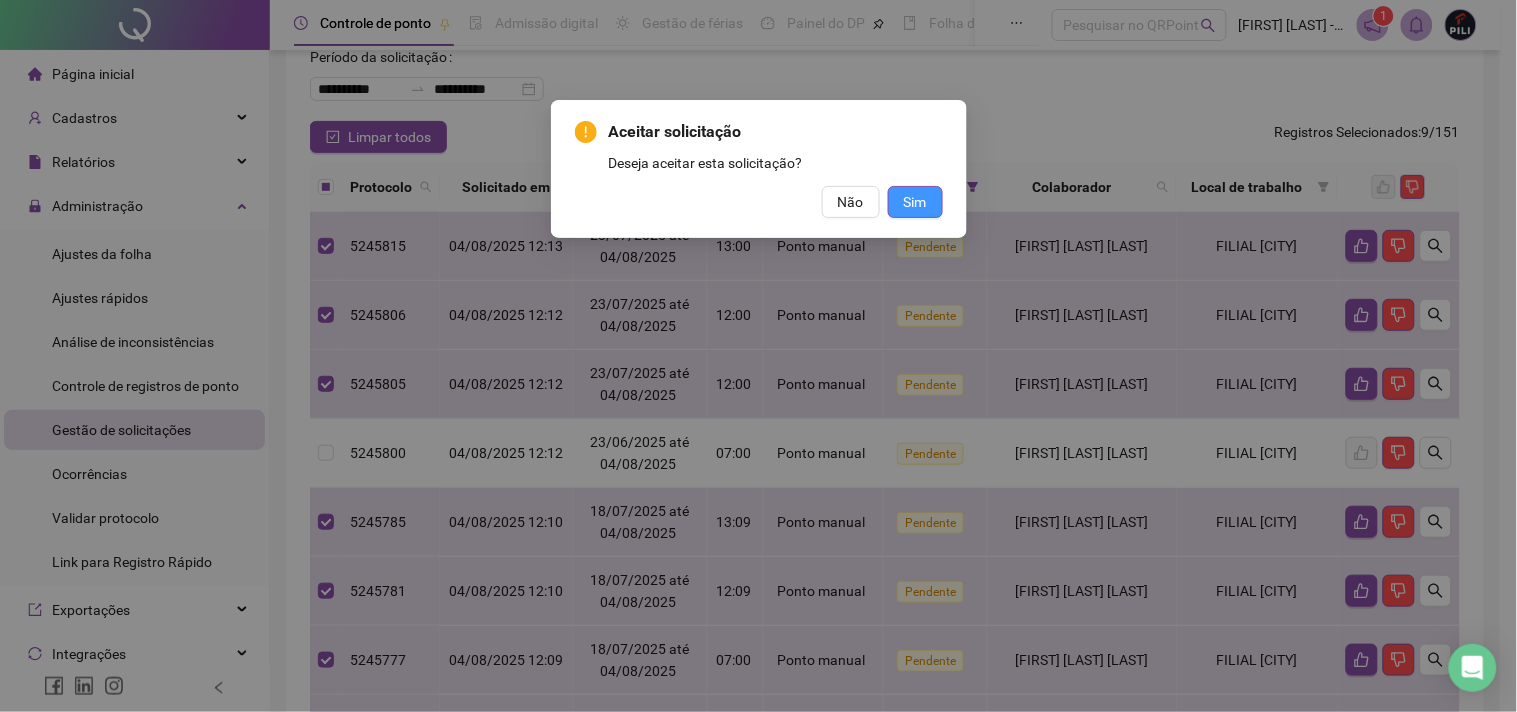 click on "Sim" at bounding box center (915, 202) 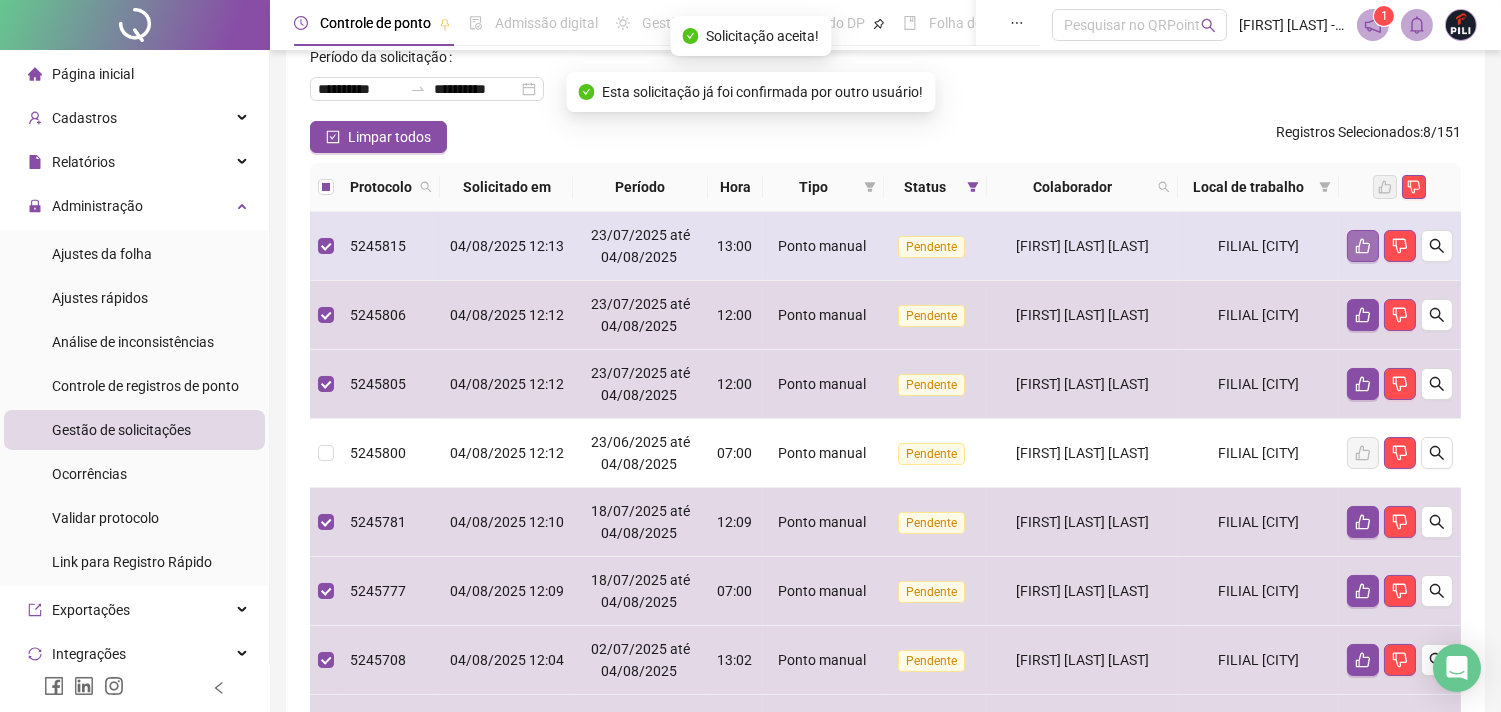 click at bounding box center [1363, 246] 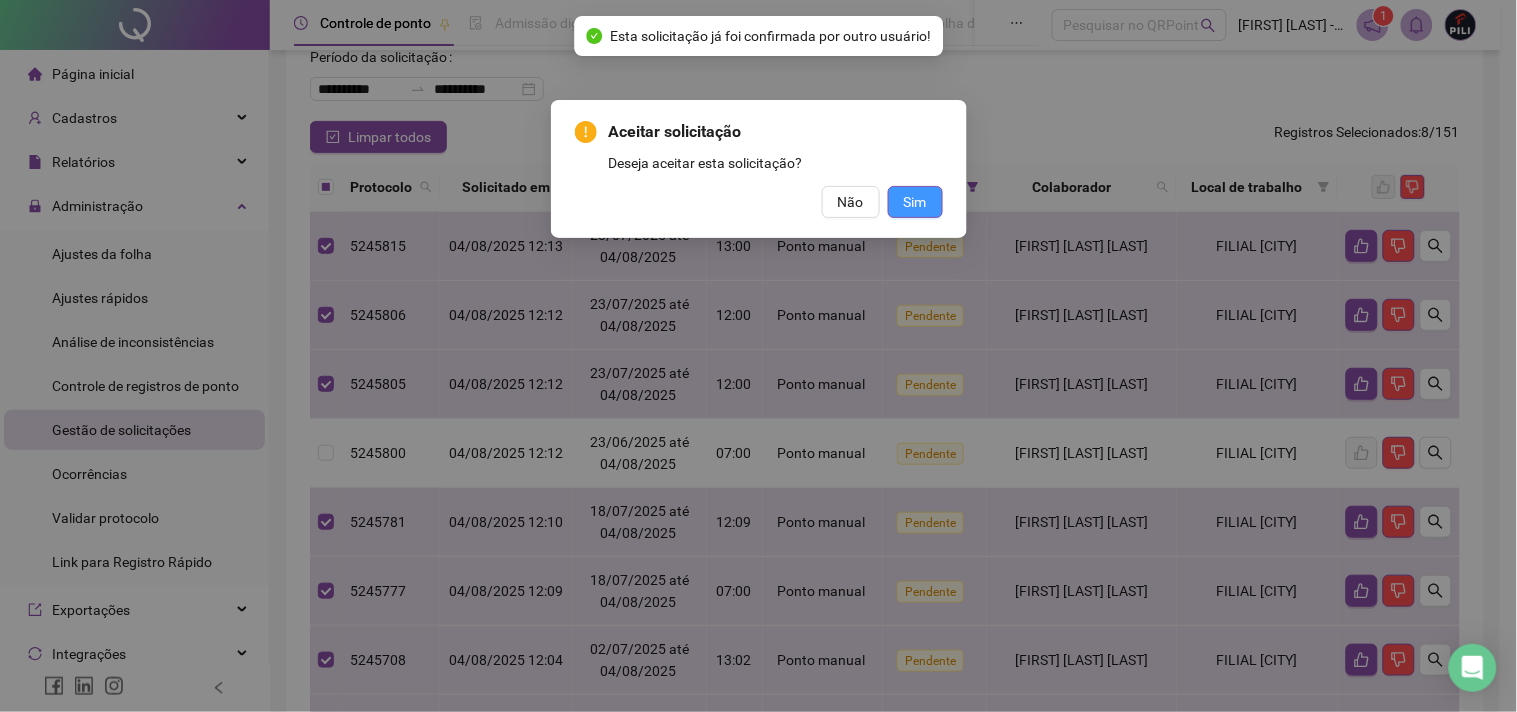 click on "Sim" at bounding box center [915, 202] 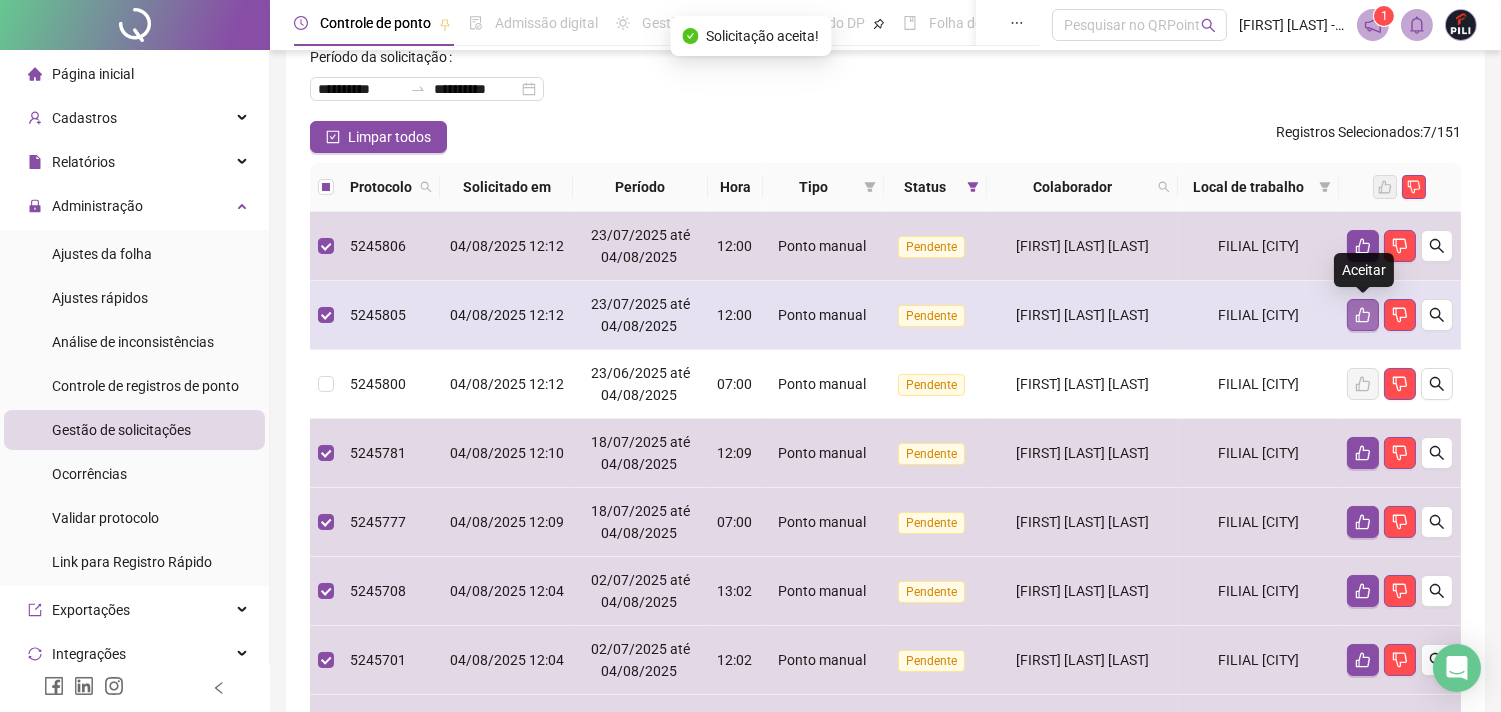 click 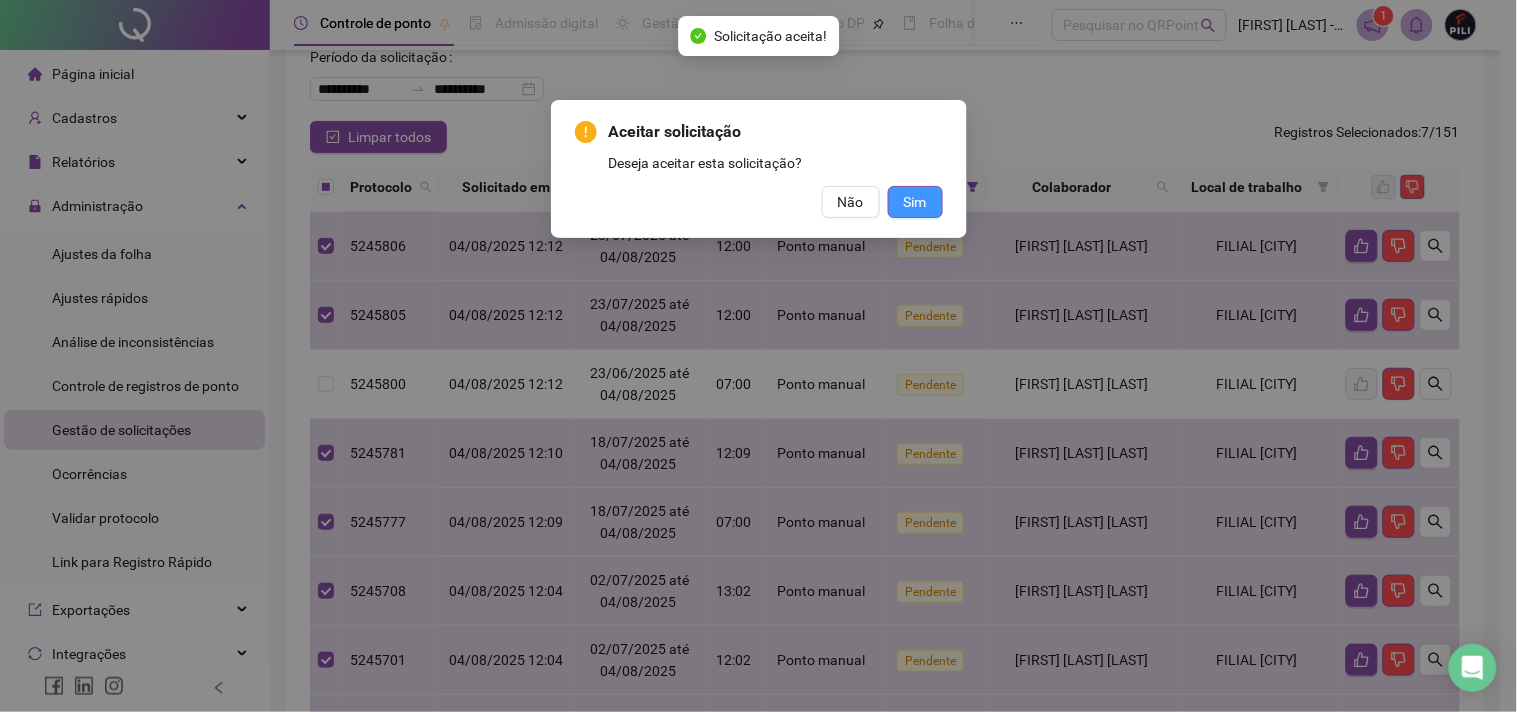 click on "Sim" at bounding box center [915, 202] 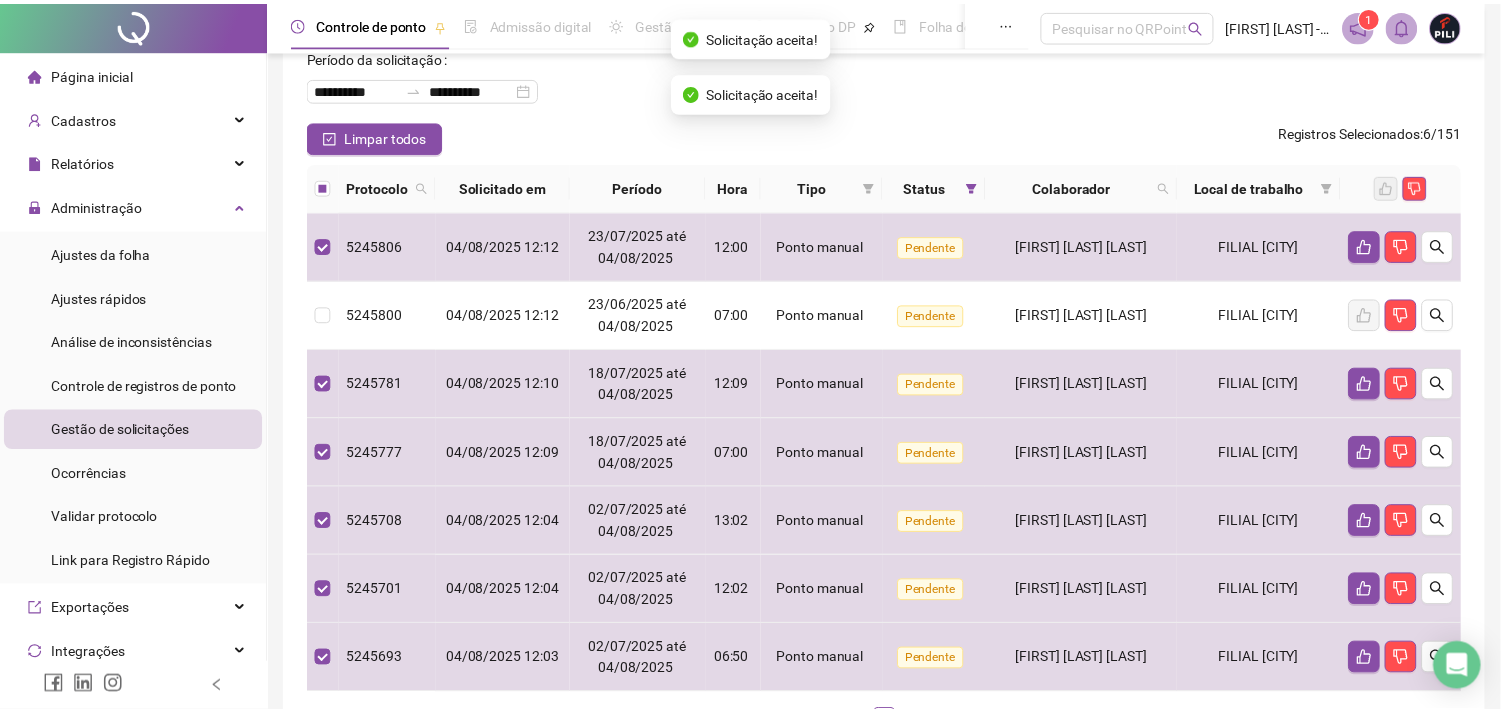 scroll, scrollTop: 260, scrollLeft: 0, axis: vertical 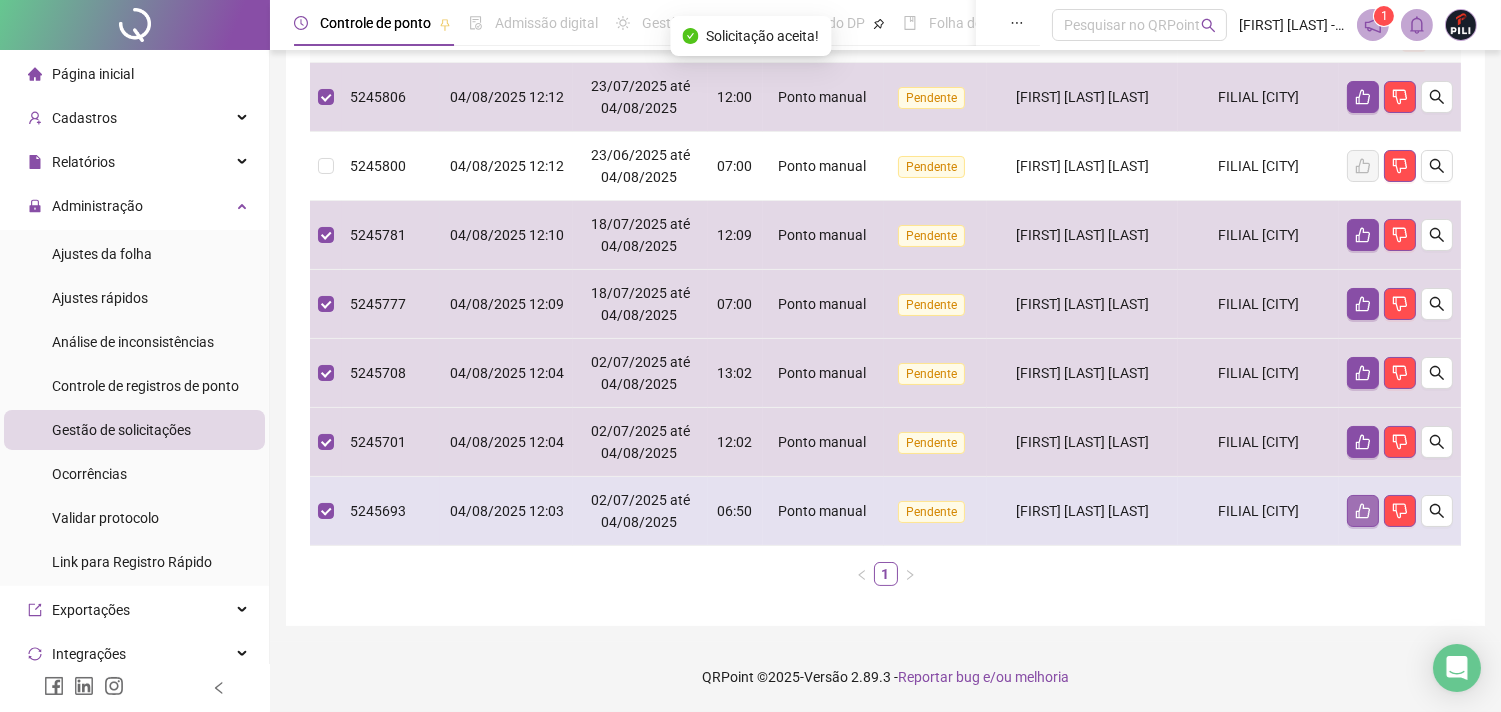 click 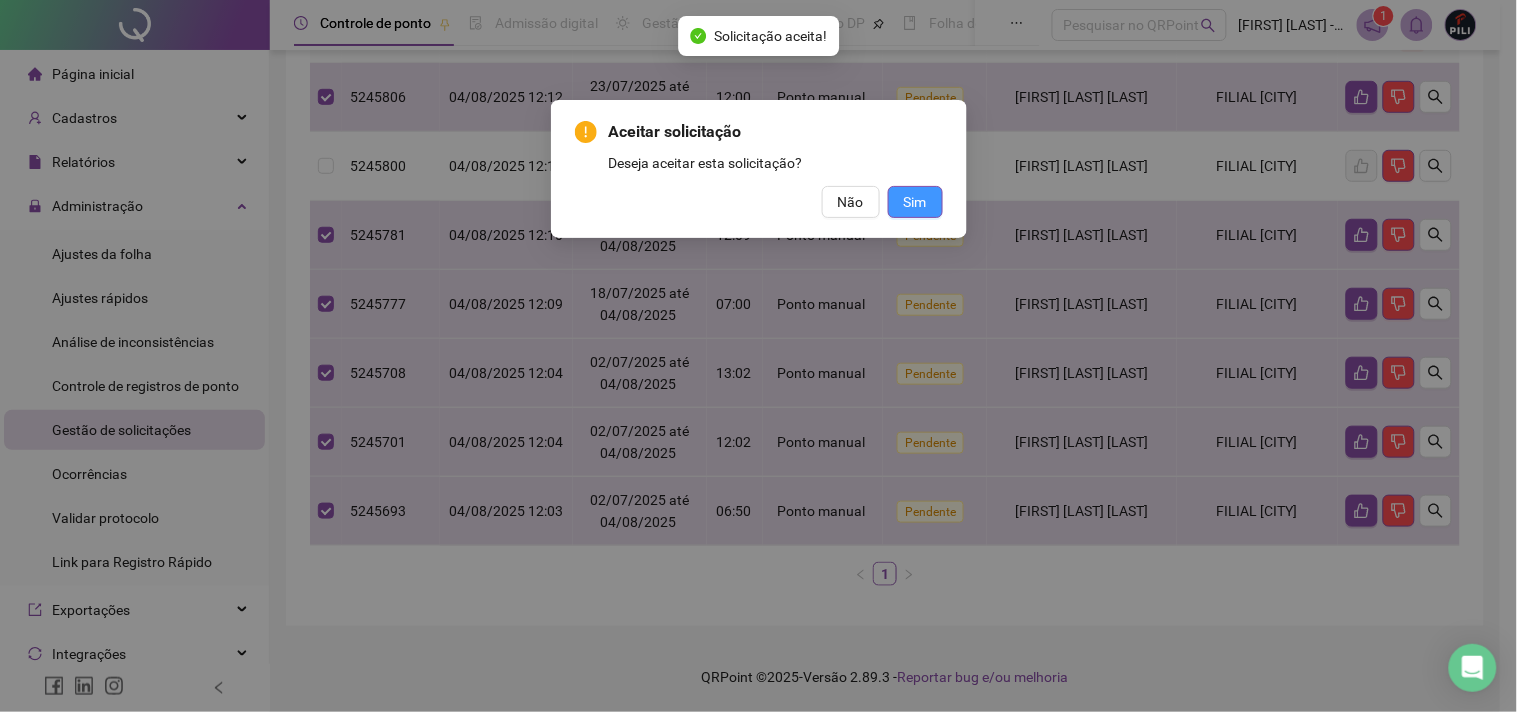 click on "Sim" at bounding box center [915, 202] 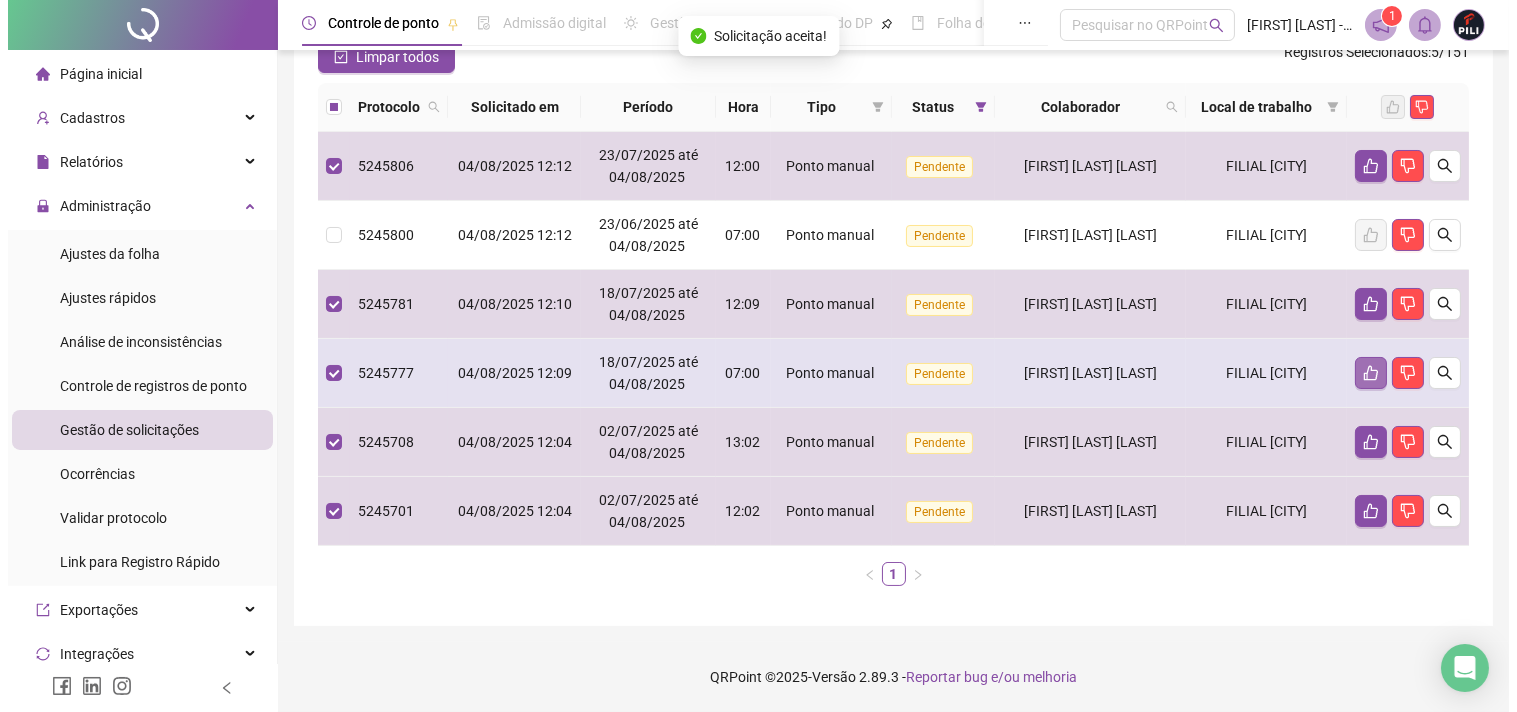 scroll, scrollTop: 191, scrollLeft: 0, axis: vertical 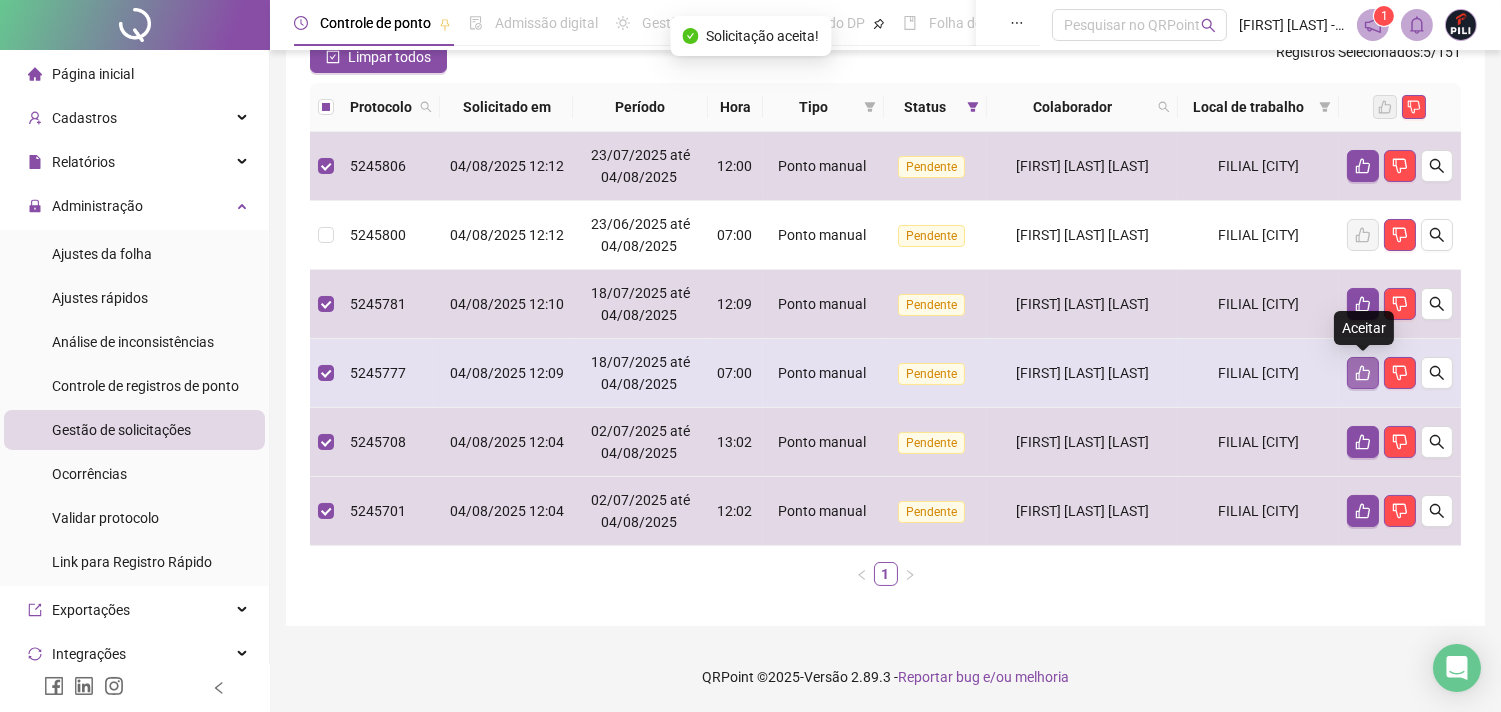 click at bounding box center (1363, 373) 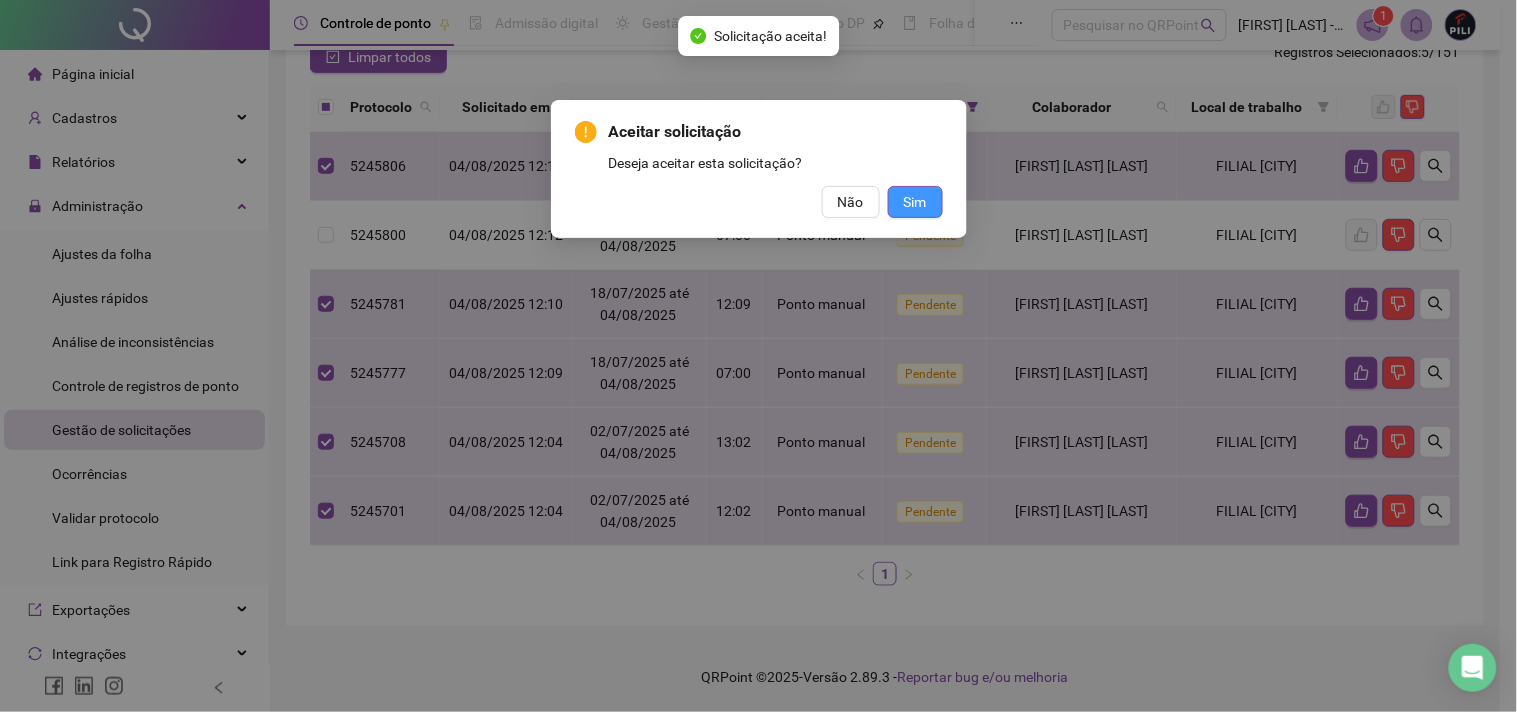 click on "Sim" at bounding box center (915, 202) 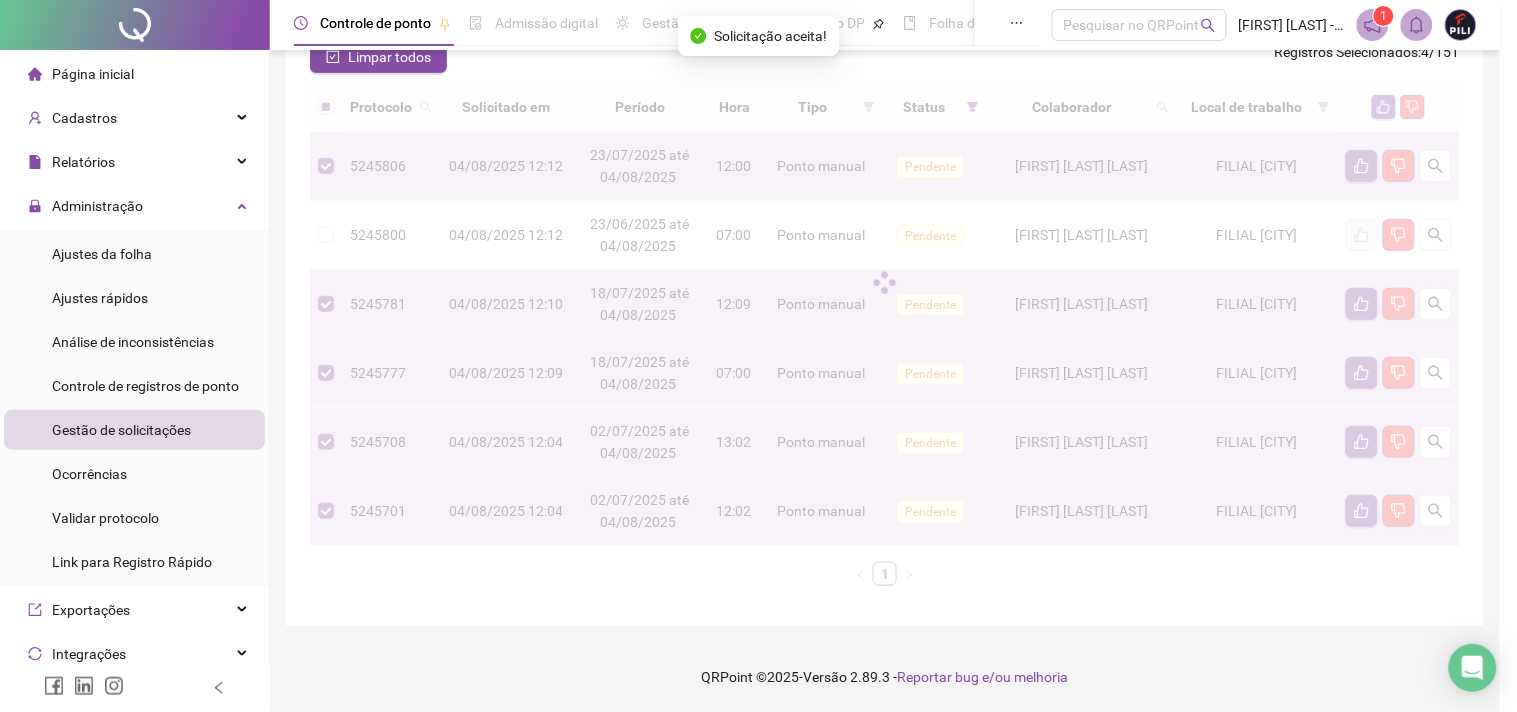 scroll, scrollTop: 122, scrollLeft: 0, axis: vertical 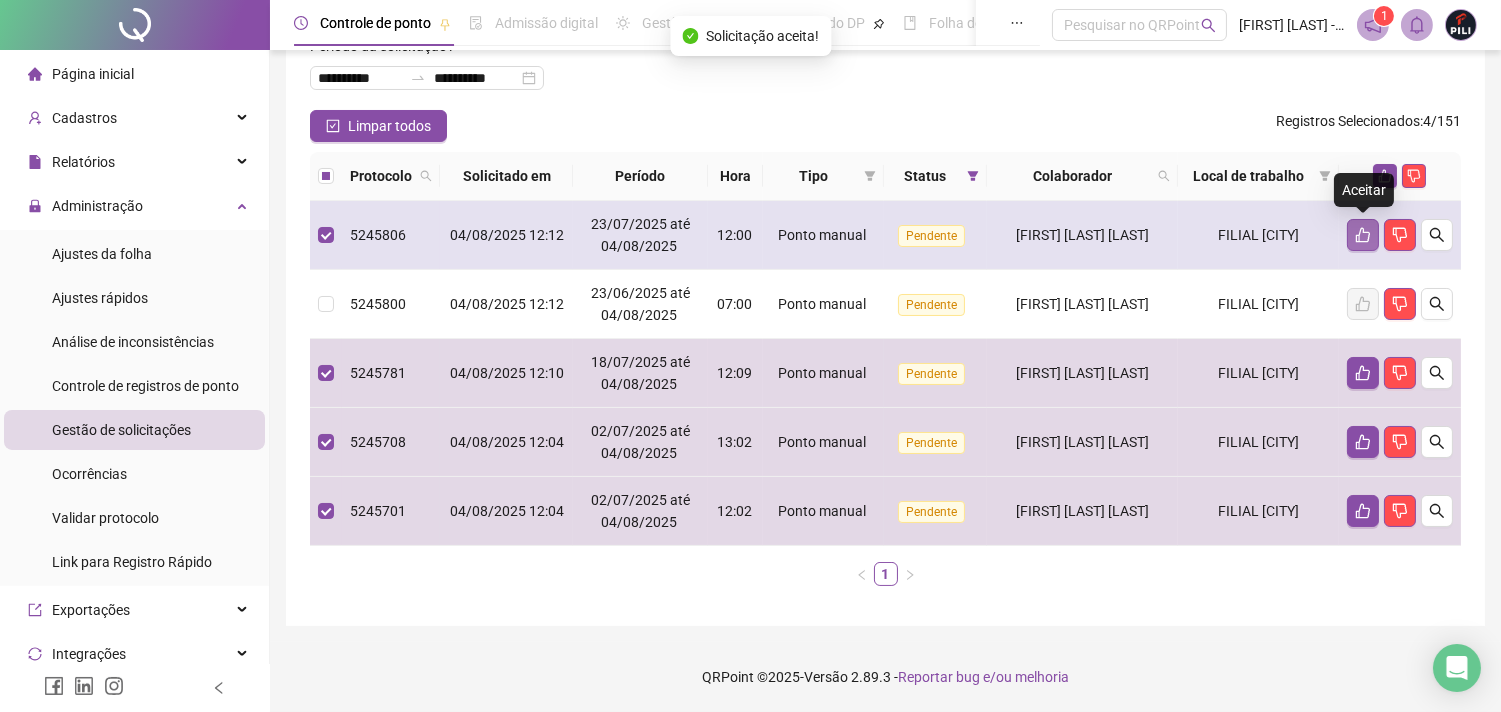 click 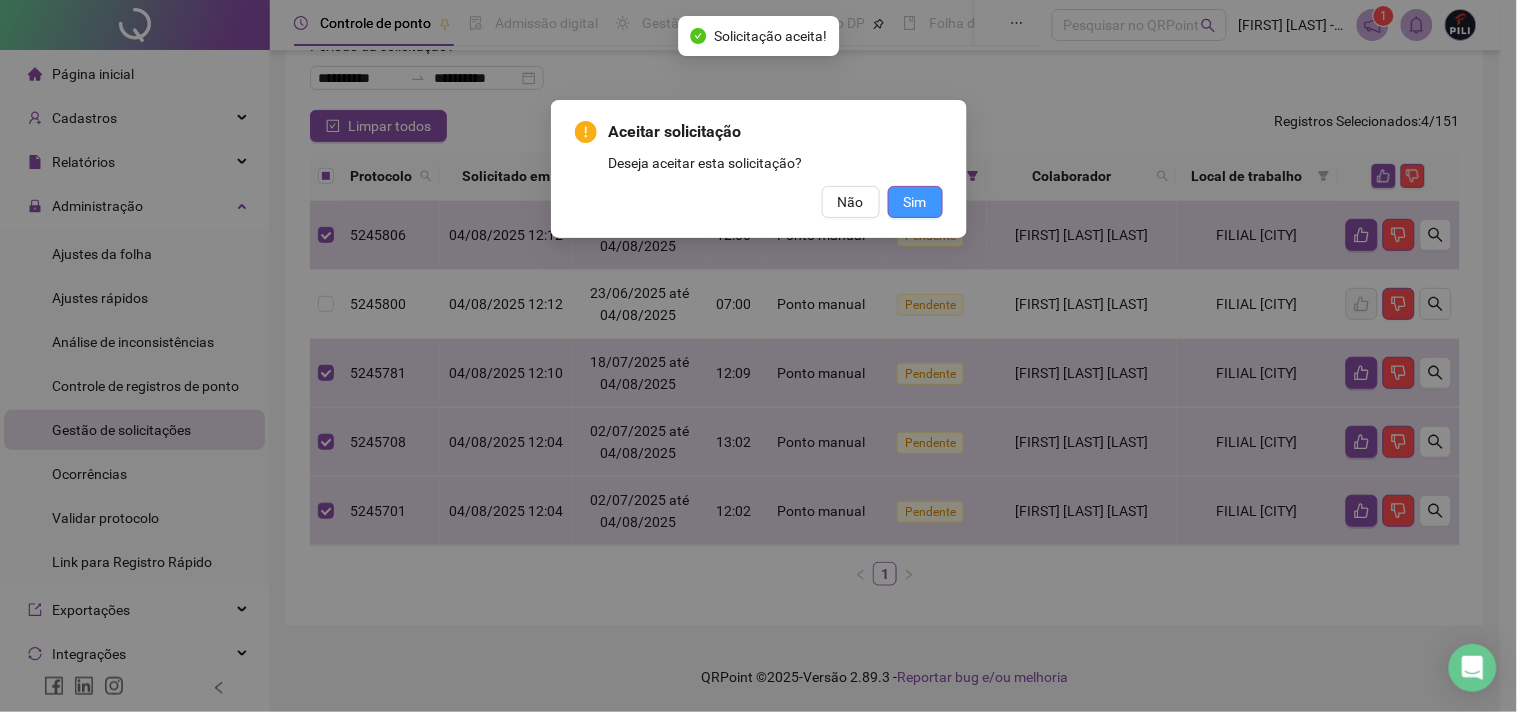 click on "Sim" at bounding box center (915, 202) 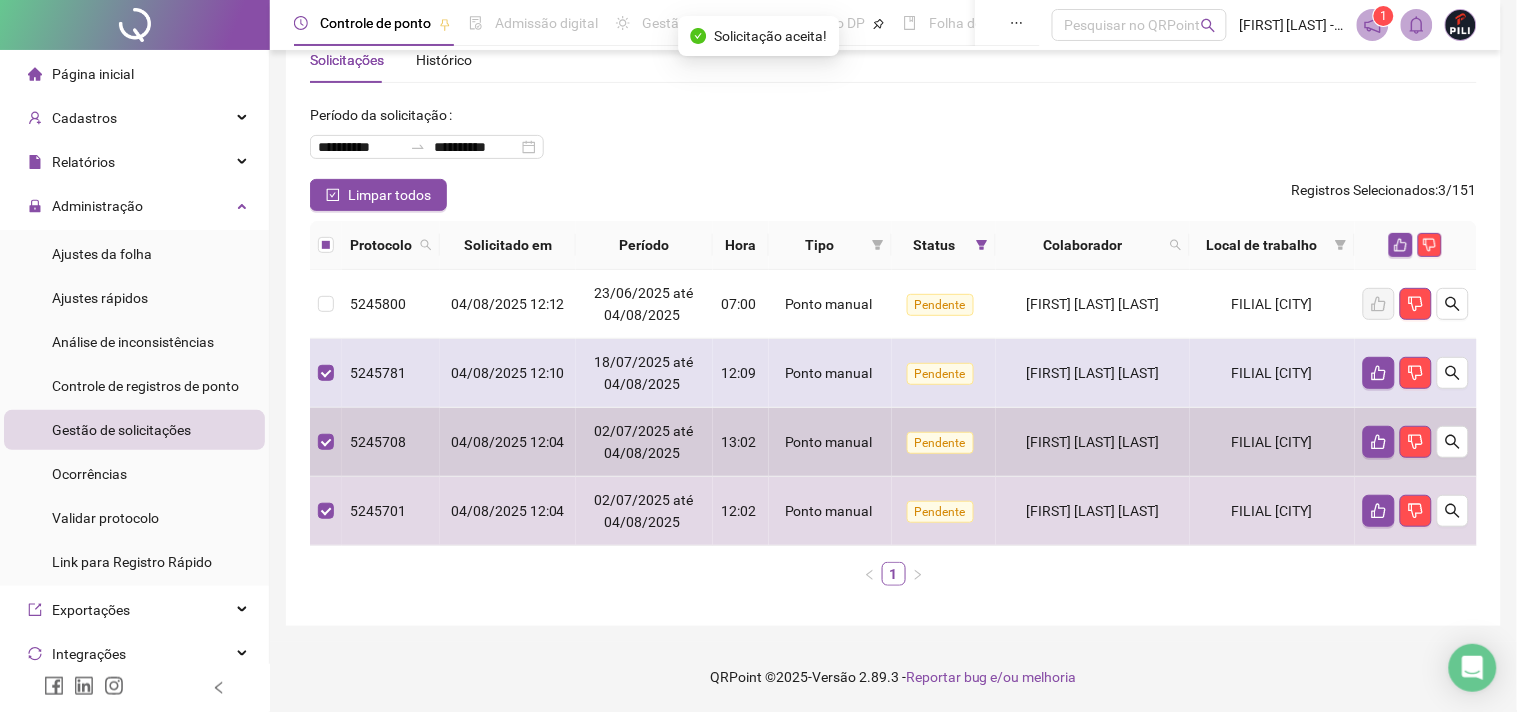 scroll, scrollTop: 53, scrollLeft: 0, axis: vertical 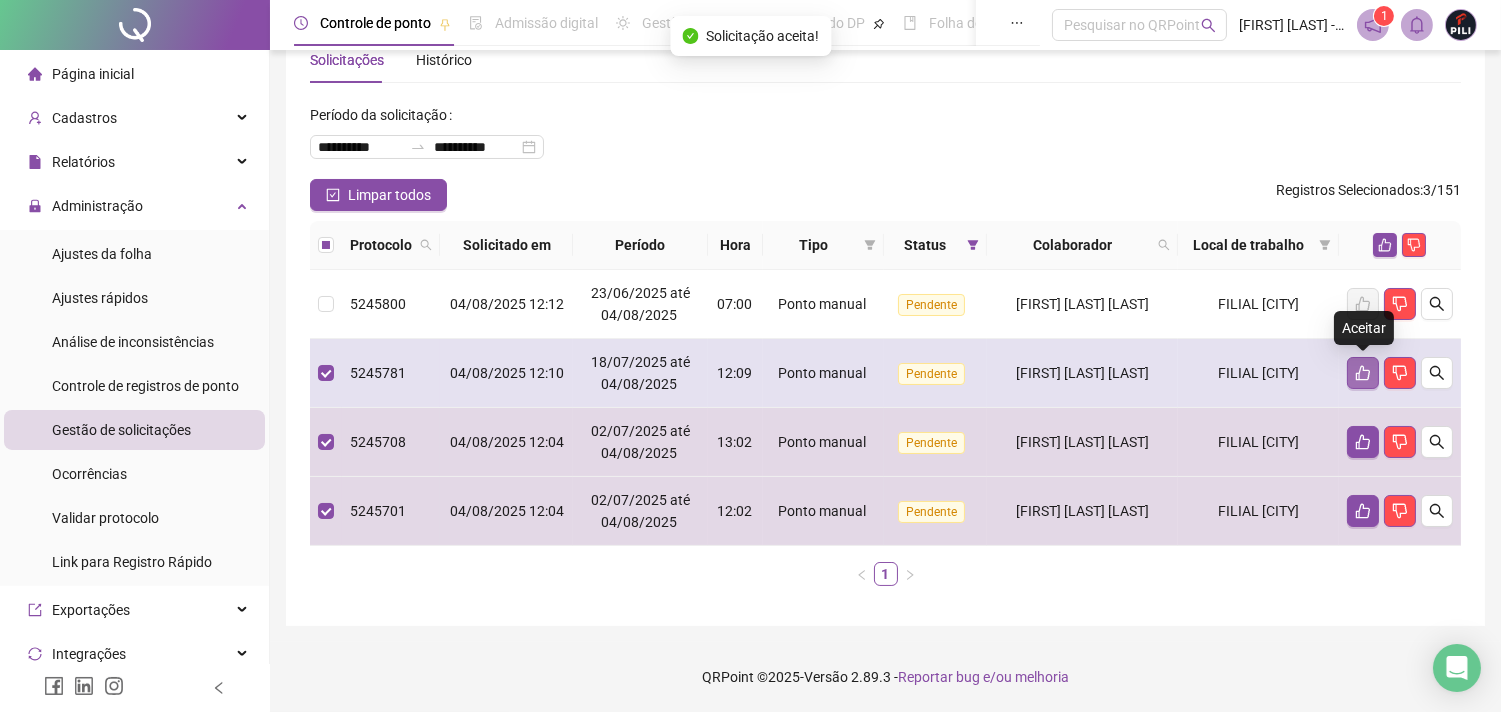 click 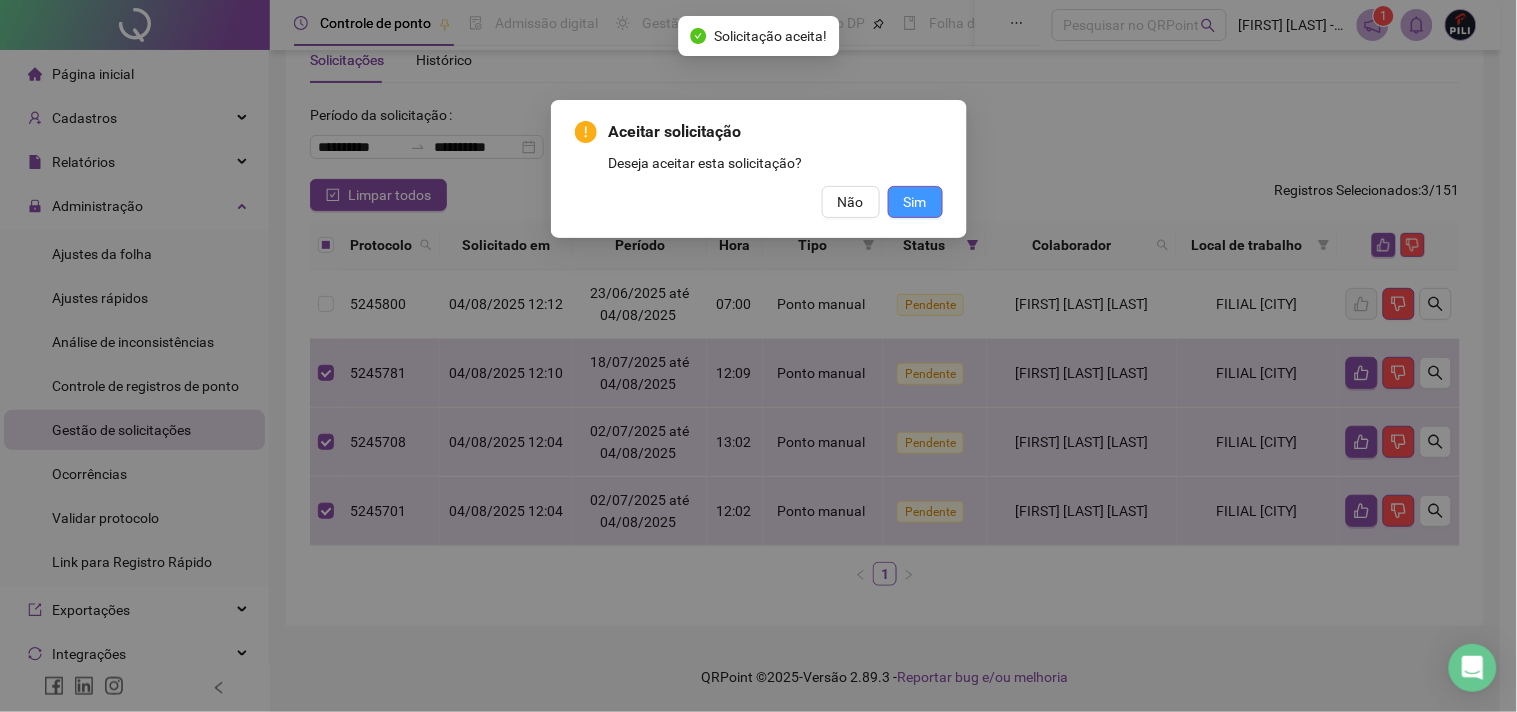 drag, startPoint x: 910, startPoint y: 178, endPoint x: 924, endPoint y: 197, distance: 23.600847 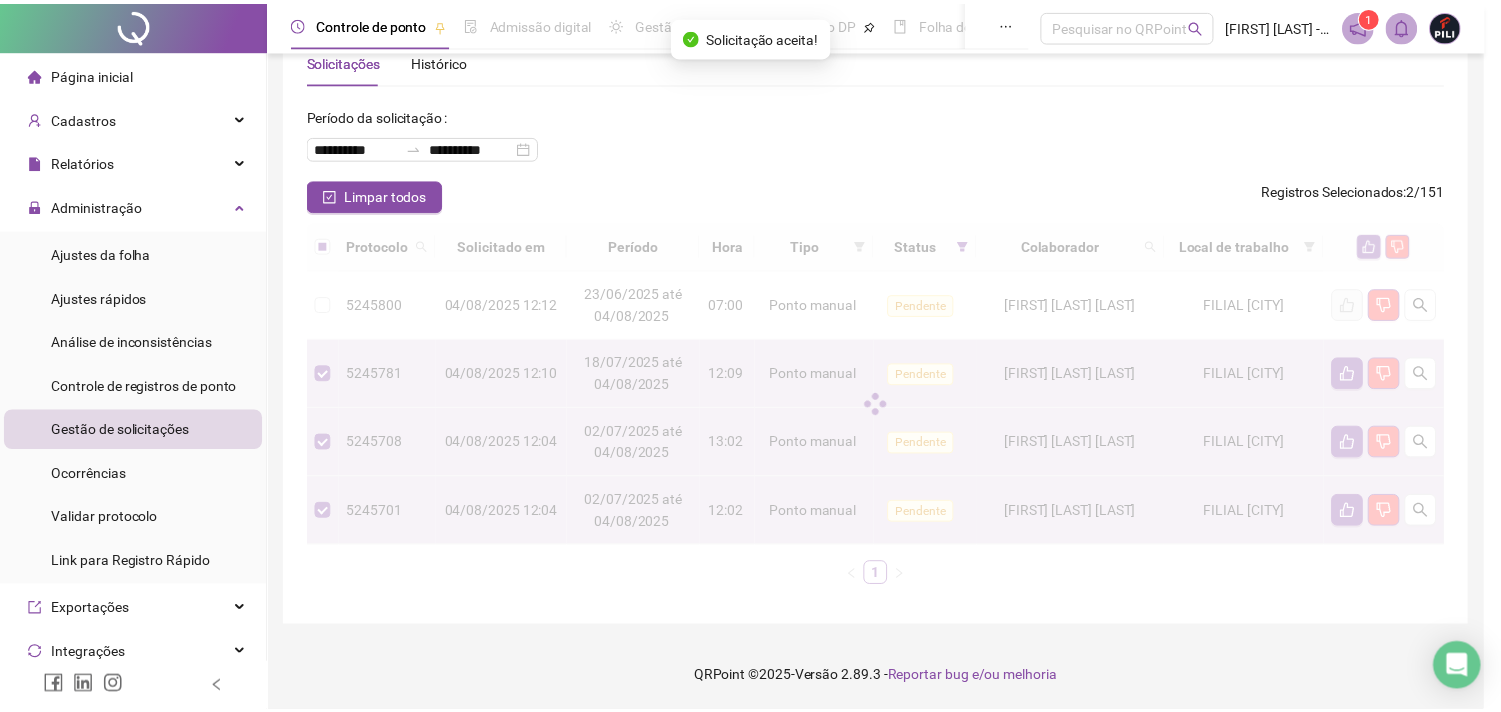 scroll, scrollTop: 0, scrollLeft: 0, axis: both 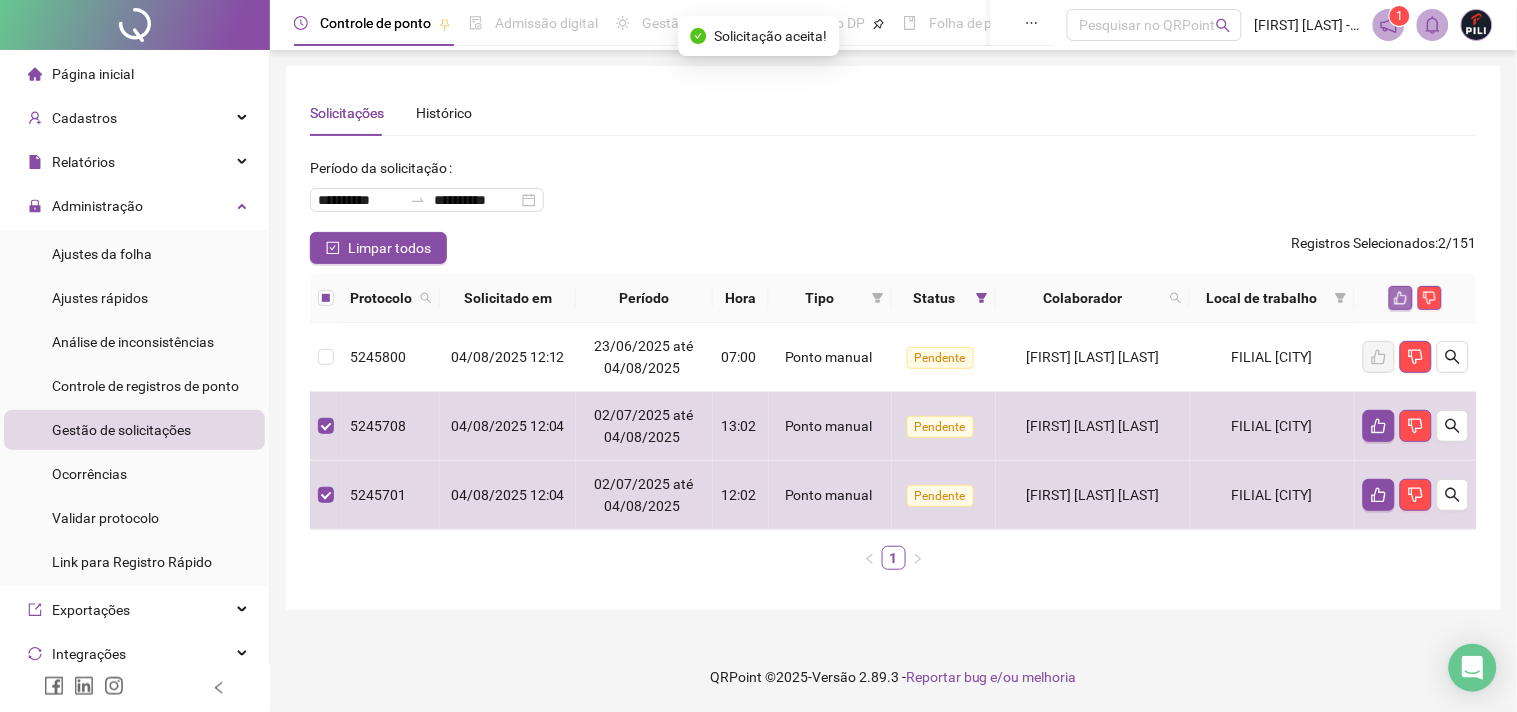 click 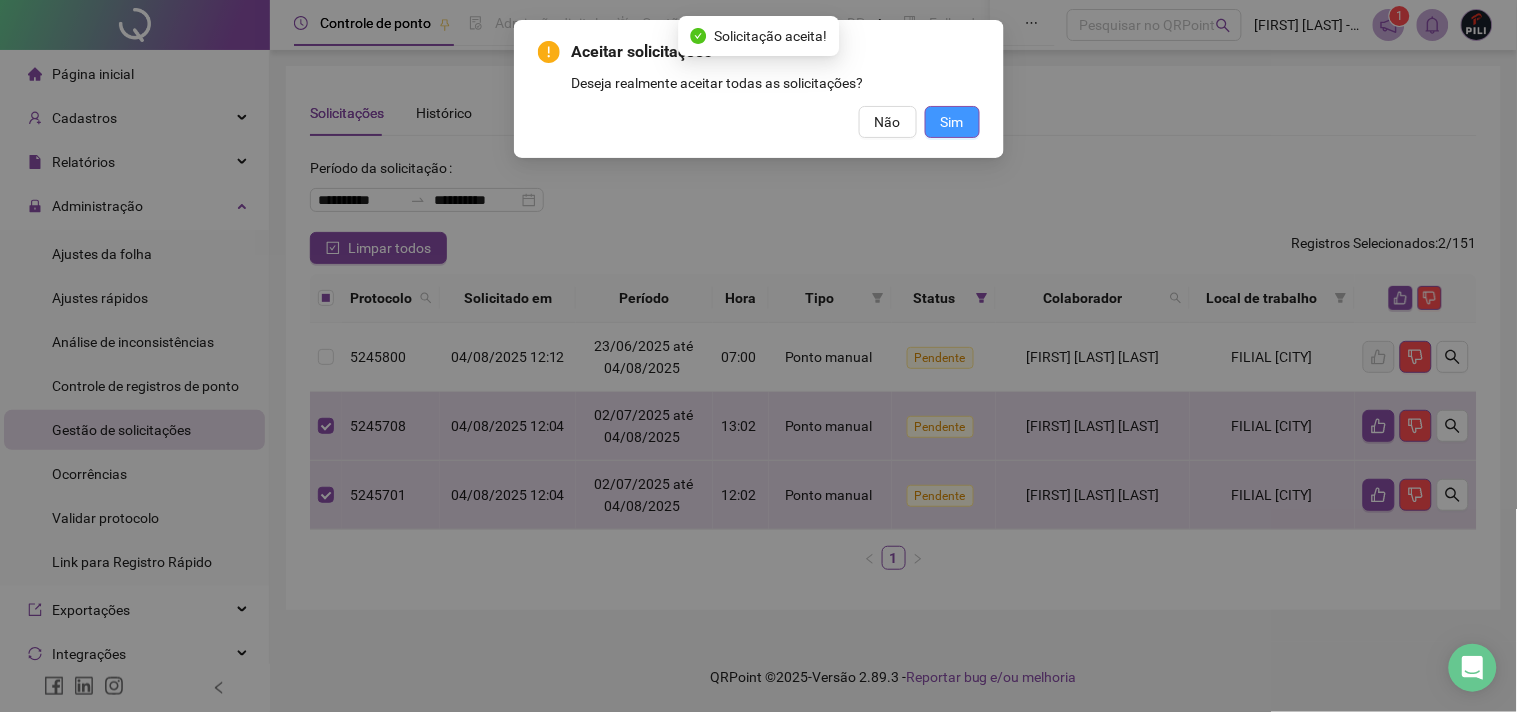click on "Sim" at bounding box center [952, 122] 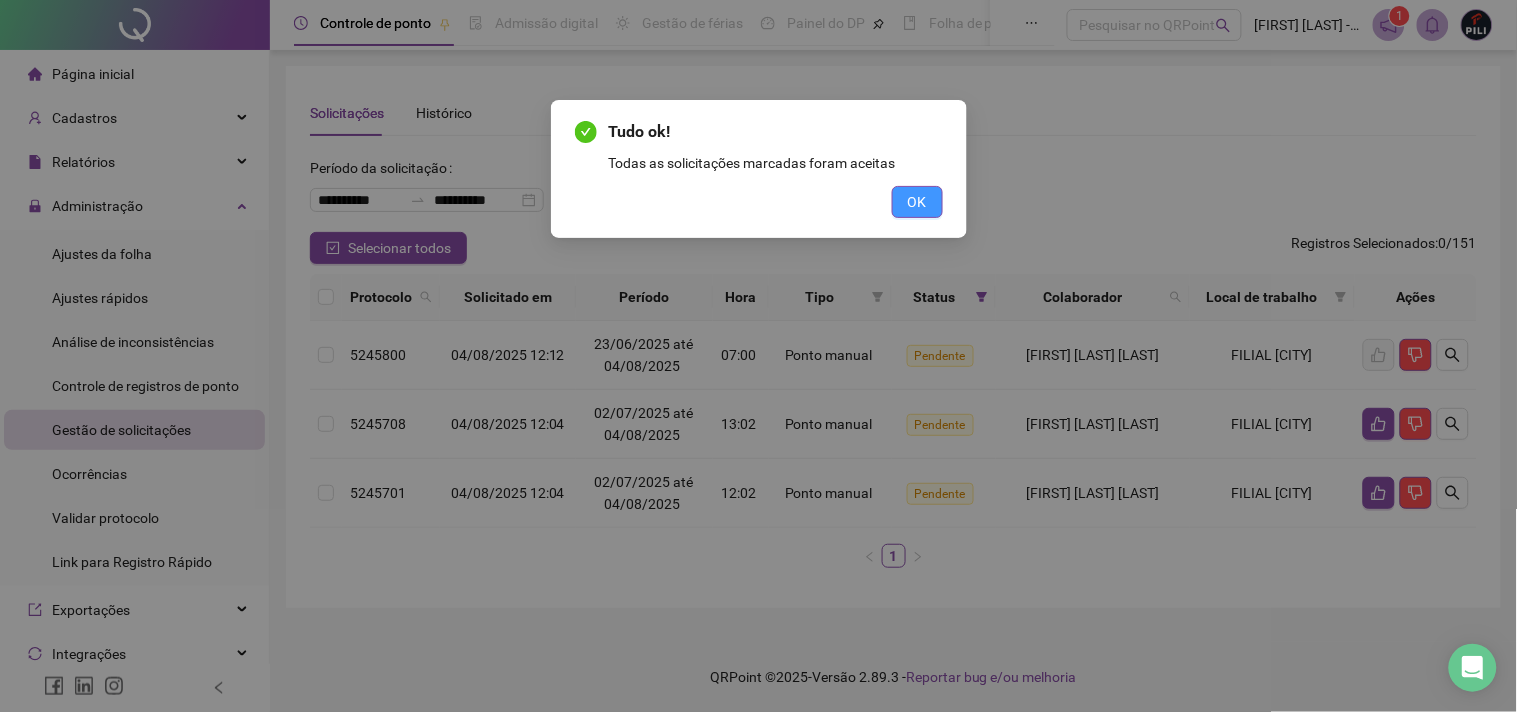 click on "OK" at bounding box center (917, 202) 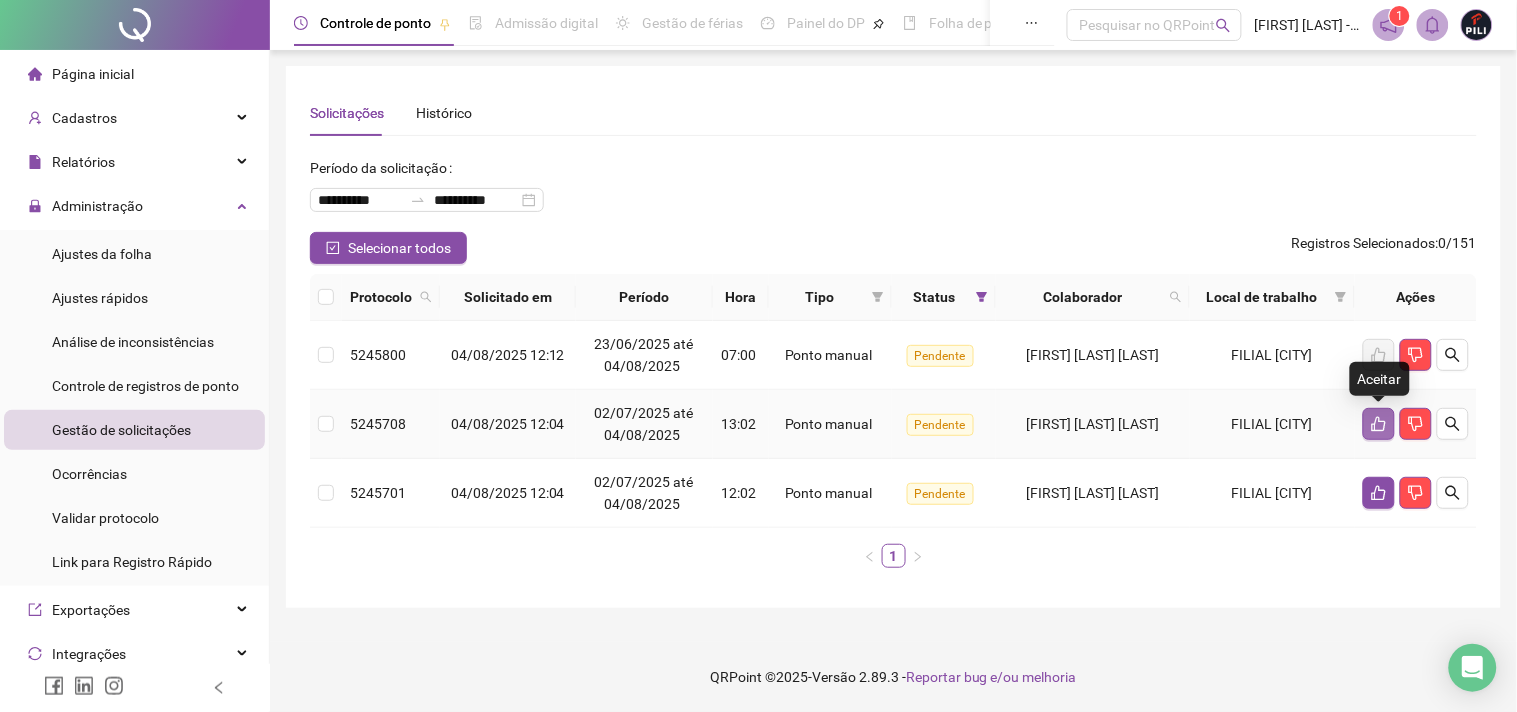 click 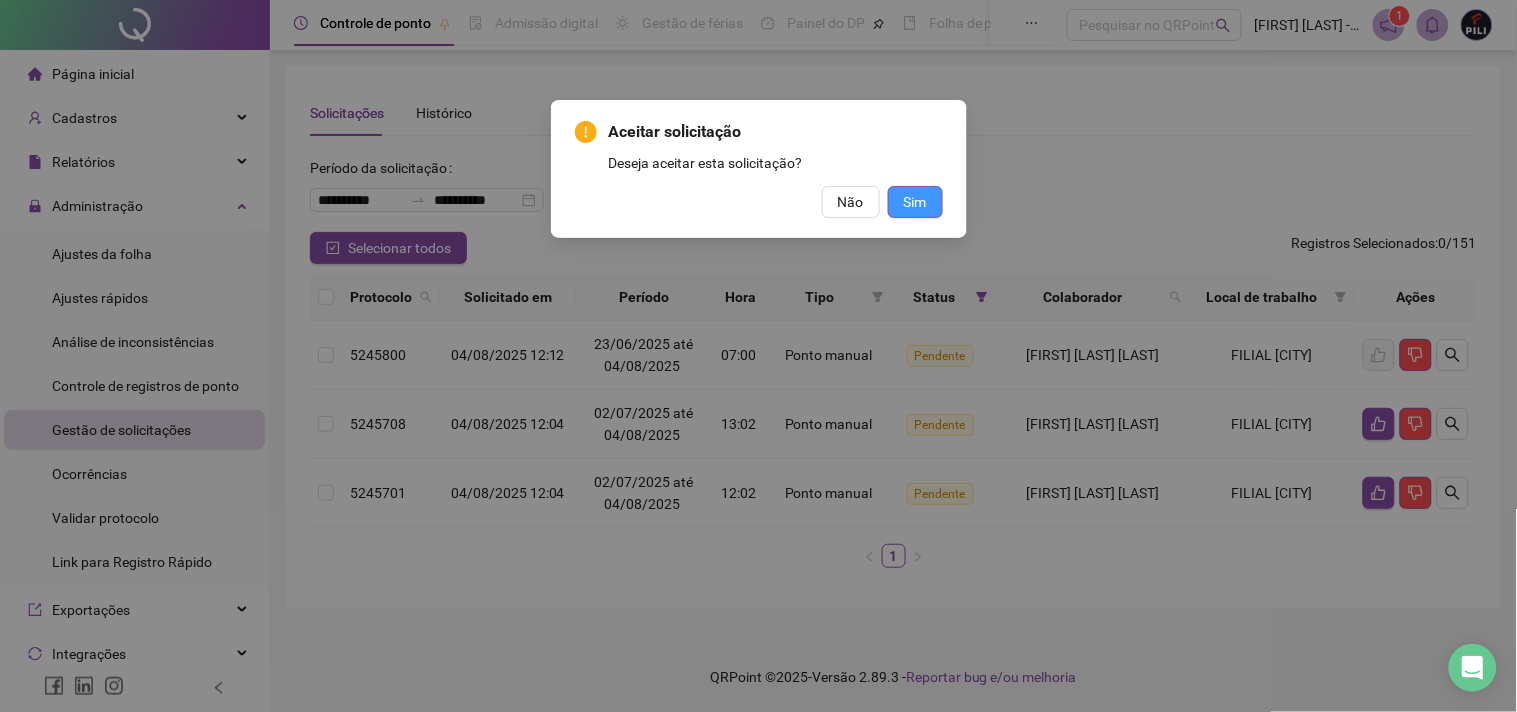 click on "Sim" at bounding box center (915, 202) 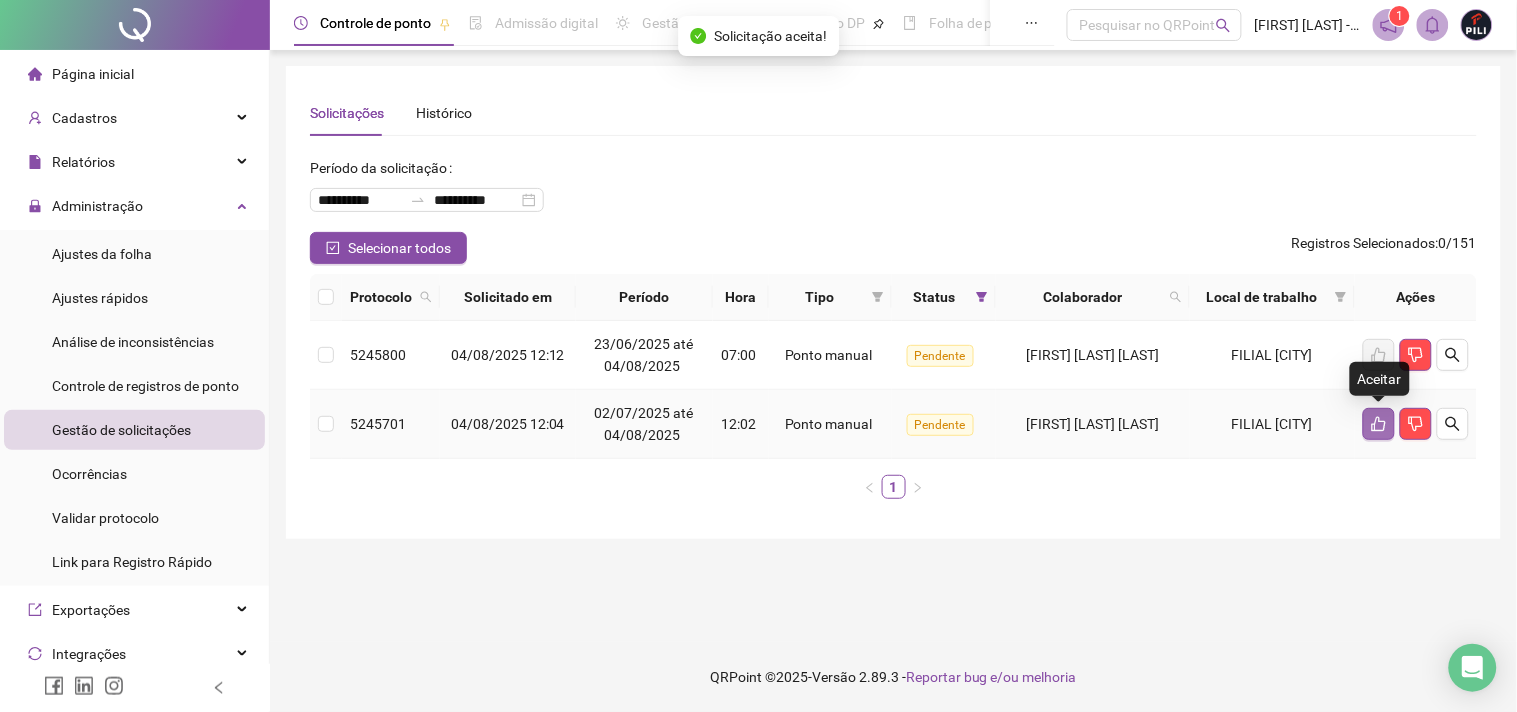click 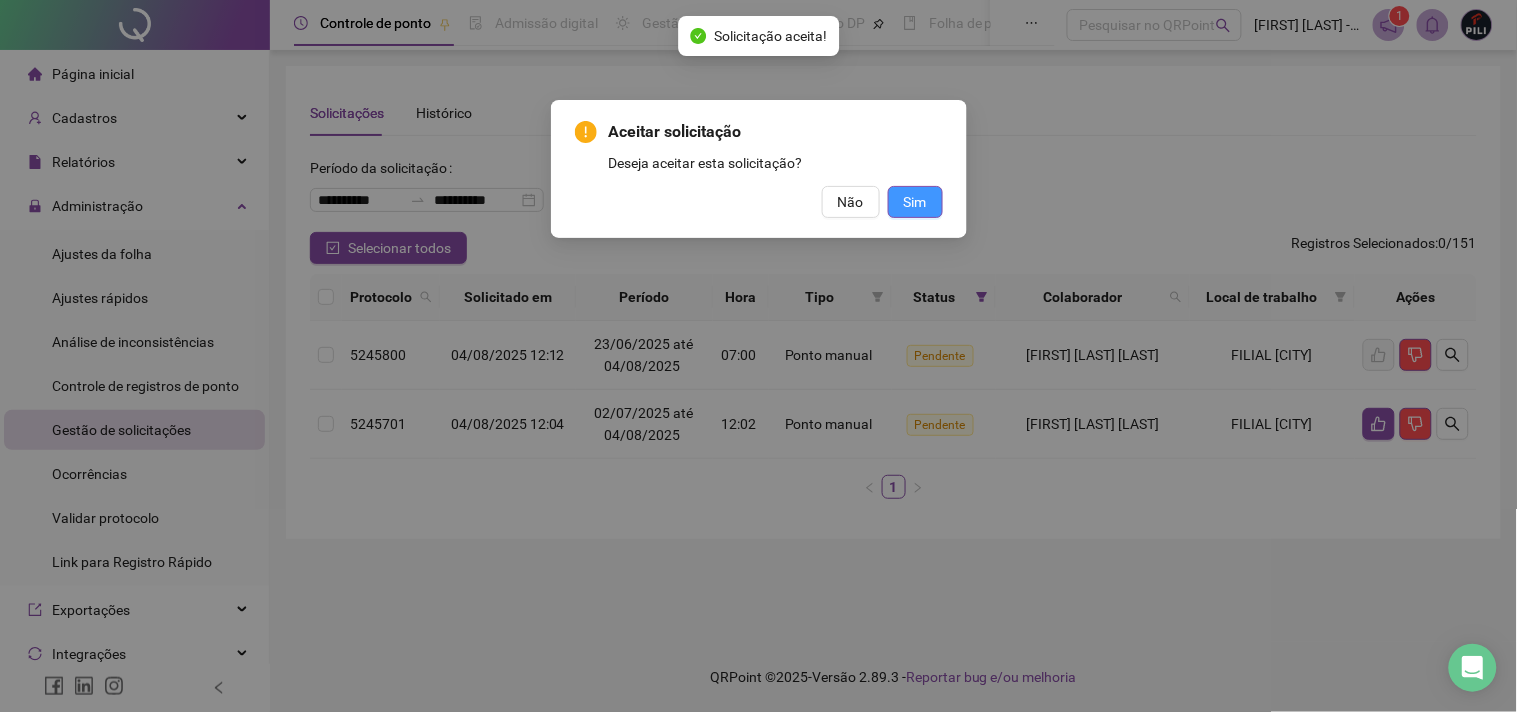 click on "Sim" at bounding box center (915, 202) 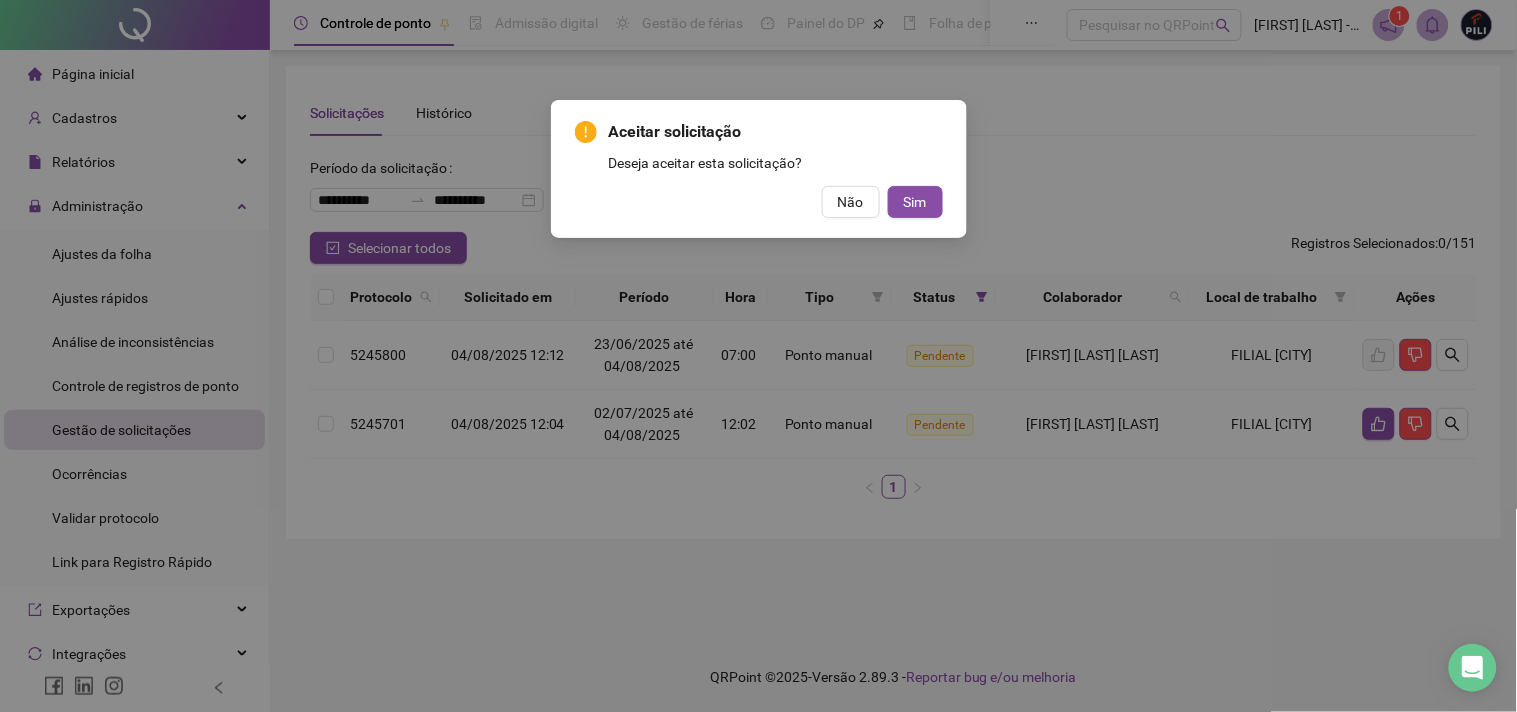 click on "Aceitar solicitação Deseja aceitar esta solicitação? Não Sim" at bounding box center (758, 356) 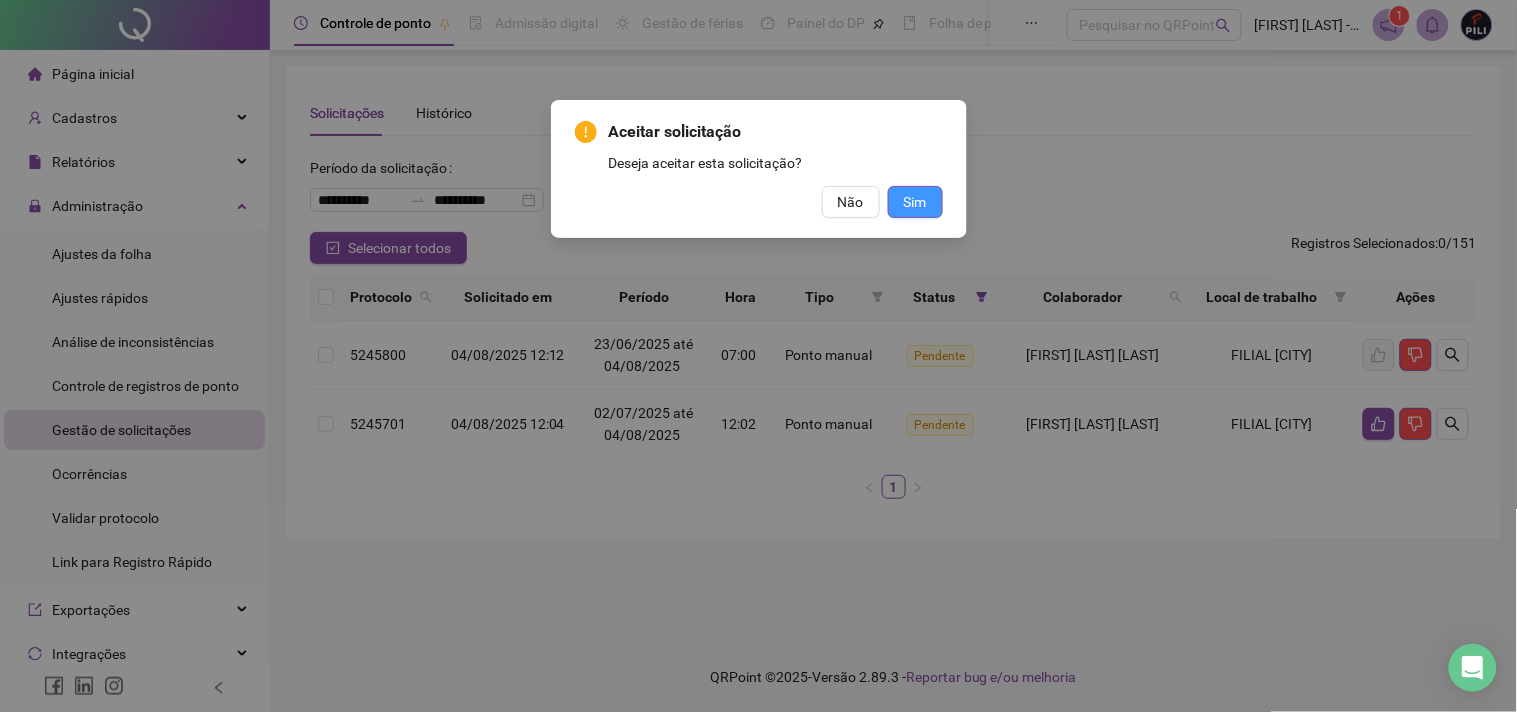click on "Sim" at bounding box center (915, 202) 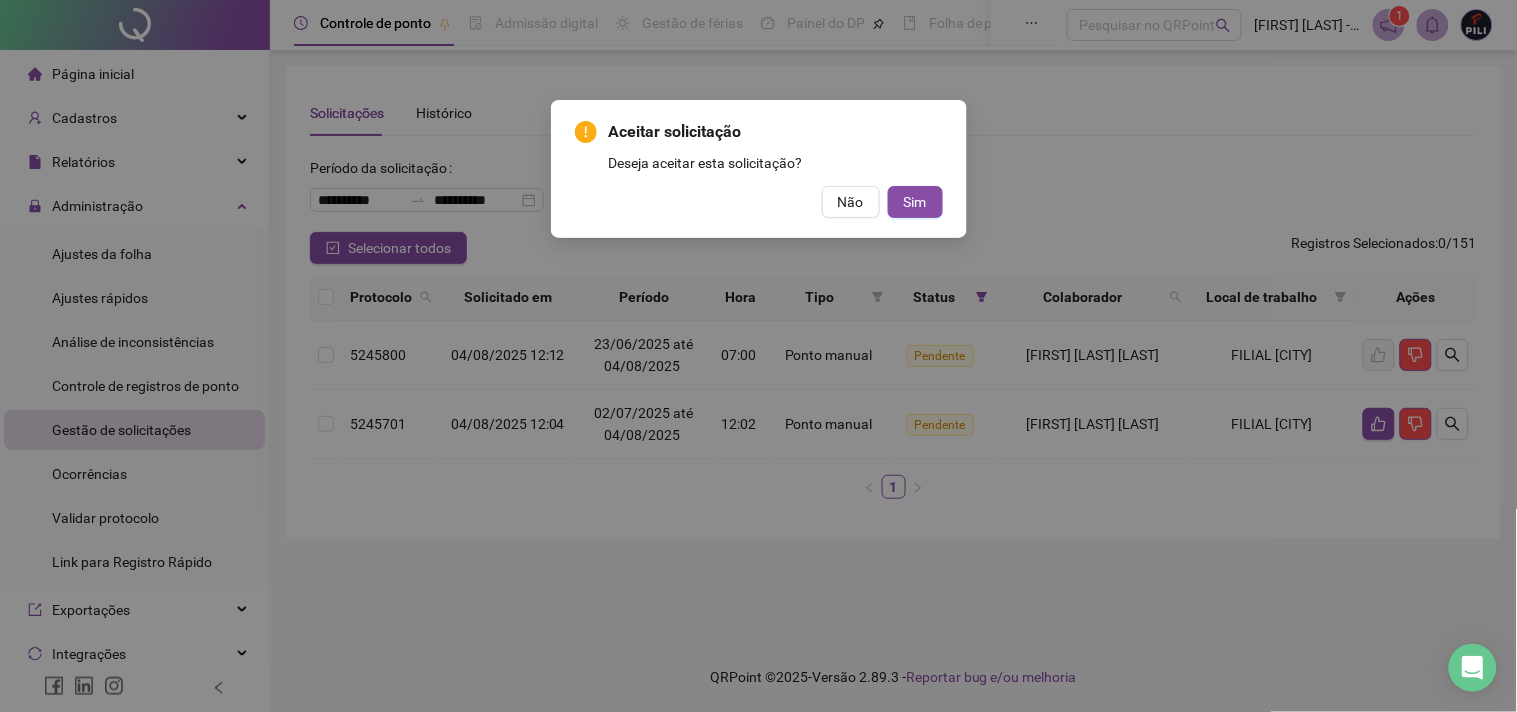 click on "Aceitar solicitação Deseja aceitar esta solicitação? Não Sim" at bounding box center (758, 356) 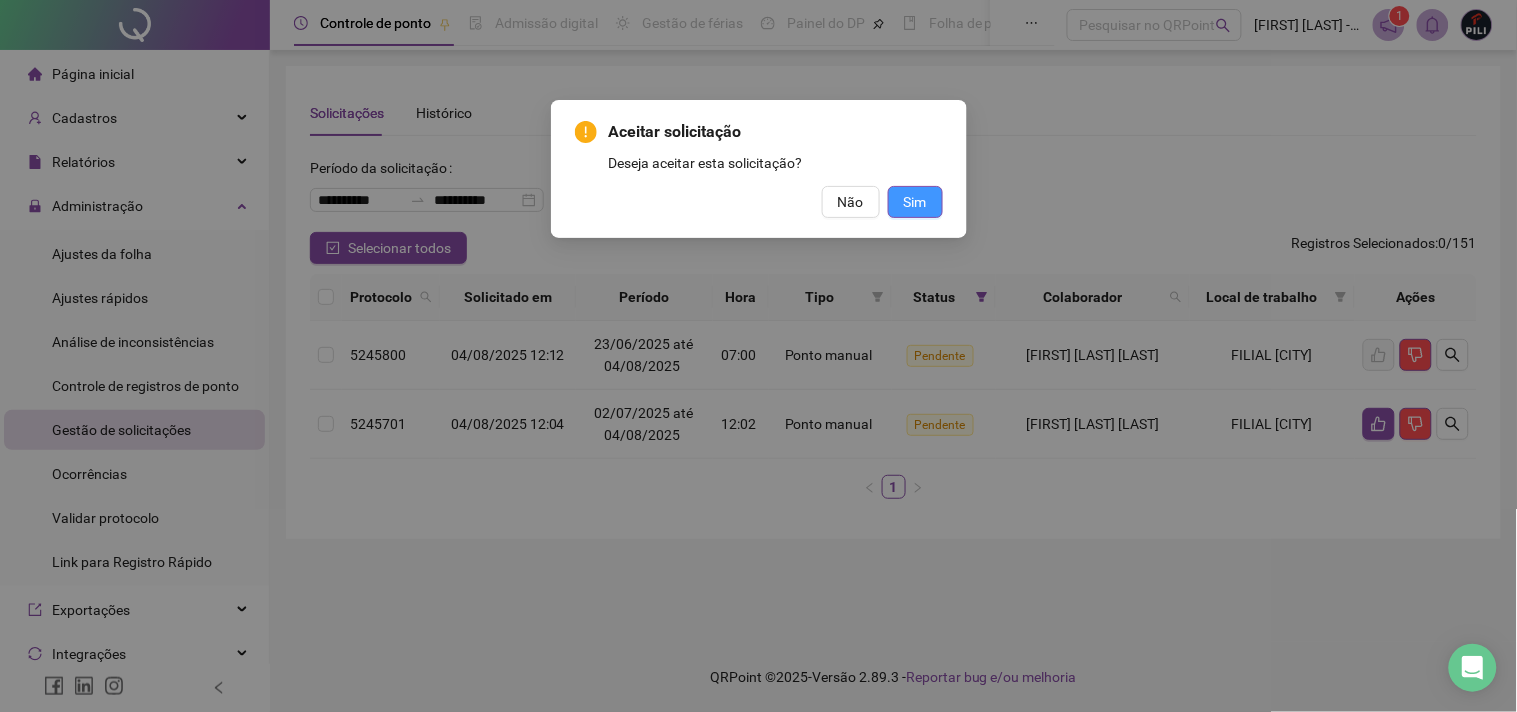click on "Sim" at bounding box center (915, 202) 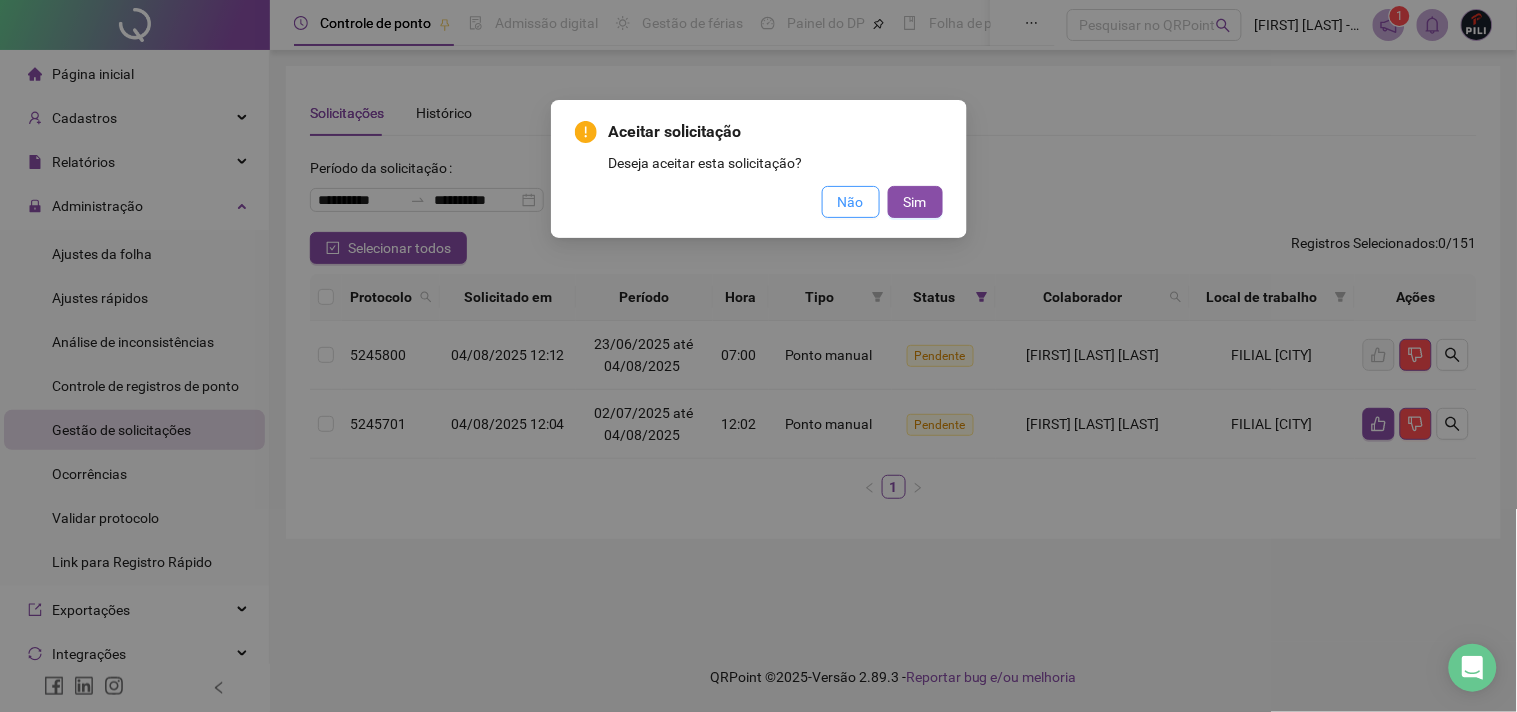 click on "Não" at bounding box center (851, 202) 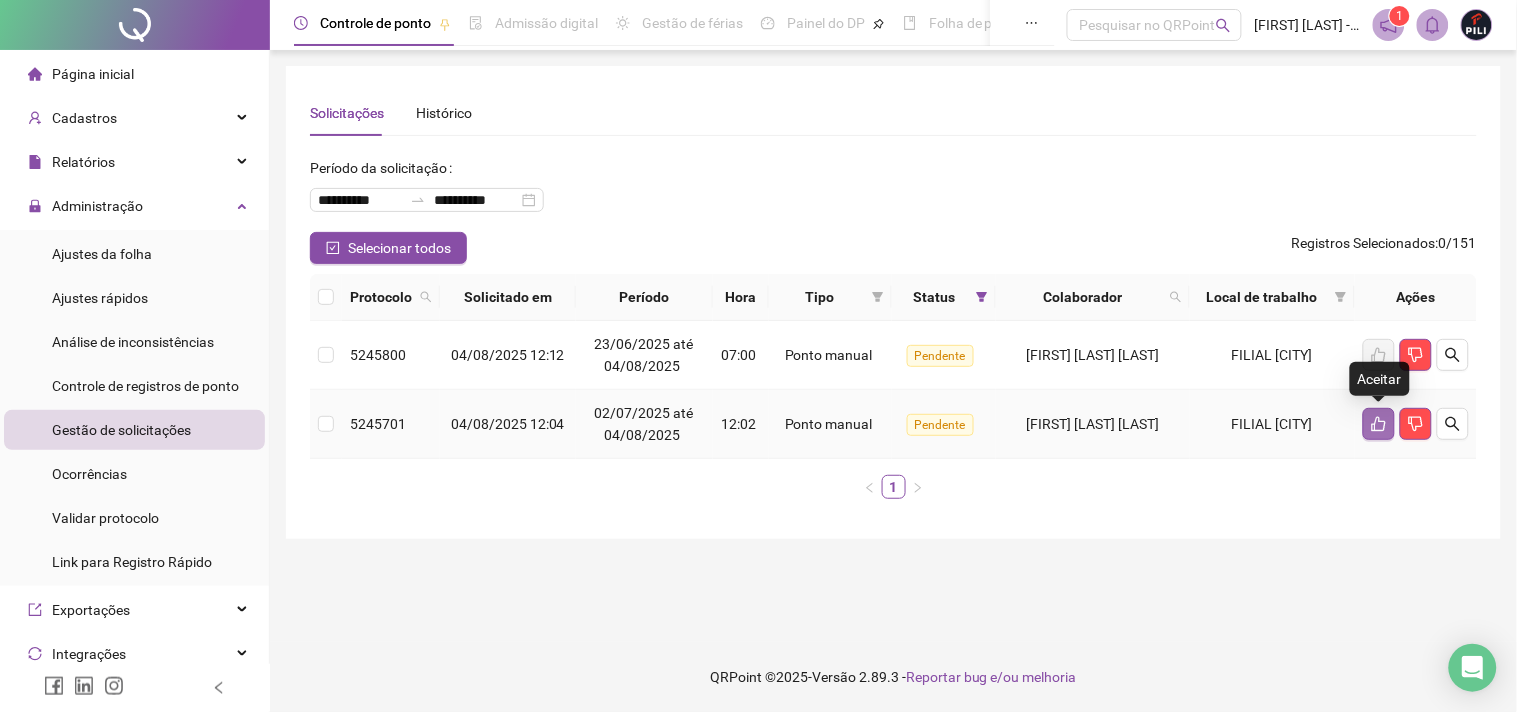 click 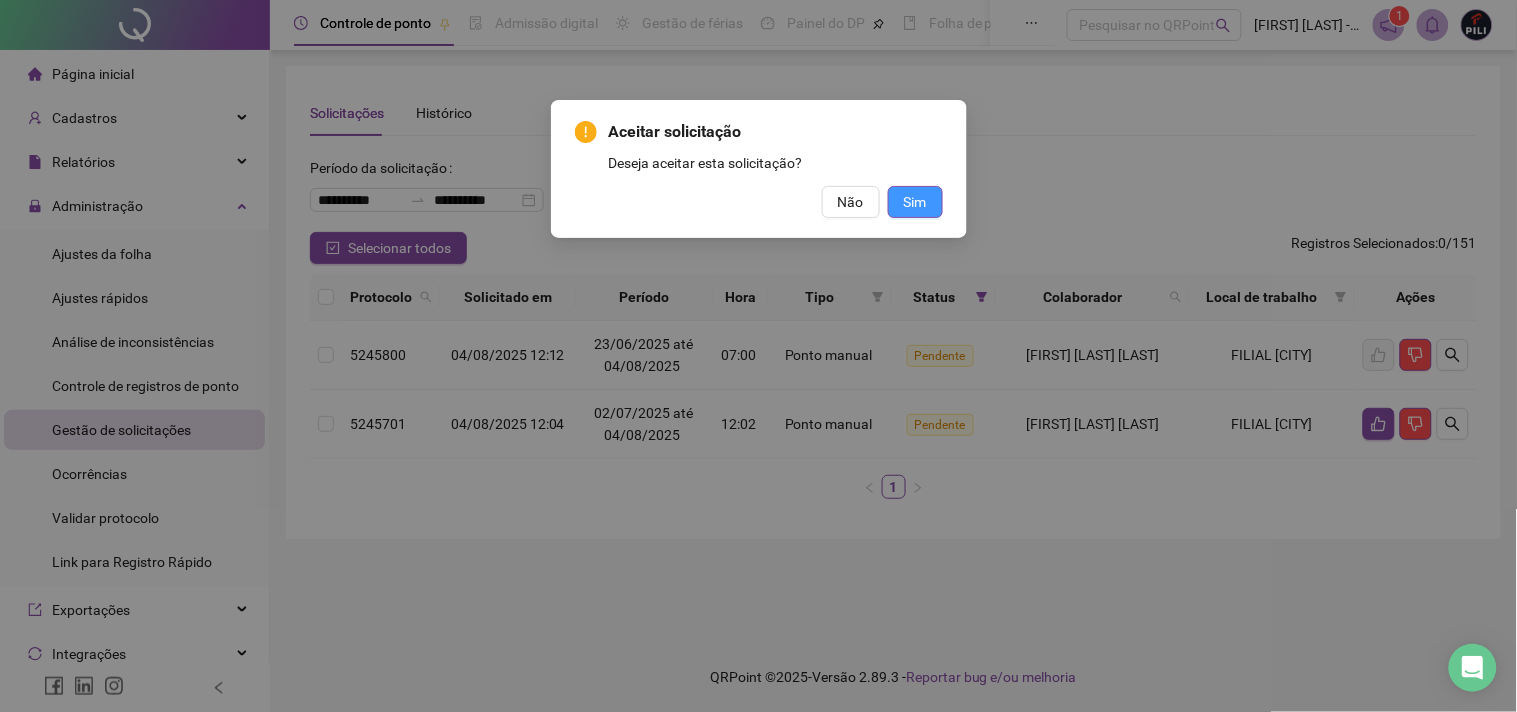 click on "Sim" at bounding box center (915, 202) 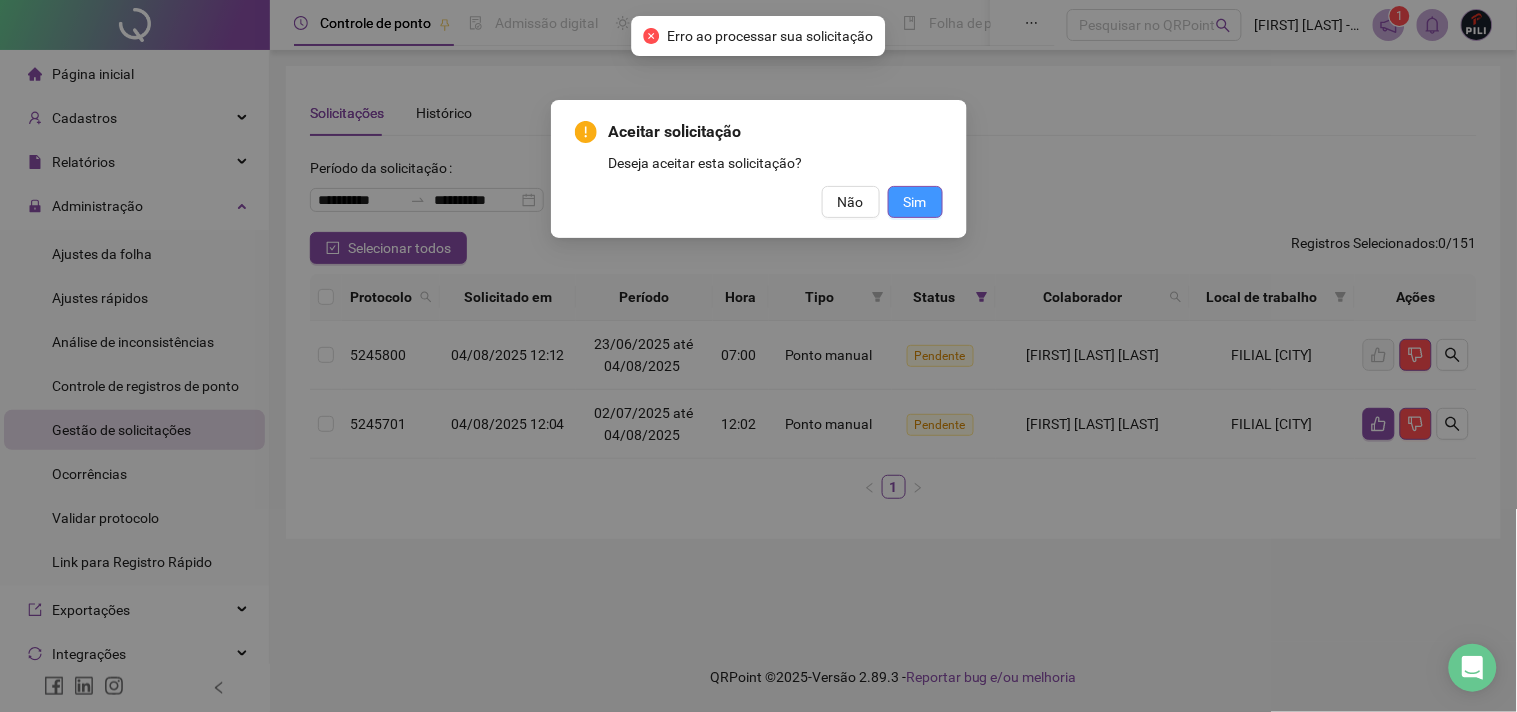 click on "Sim" at bounding box center [915, 202] 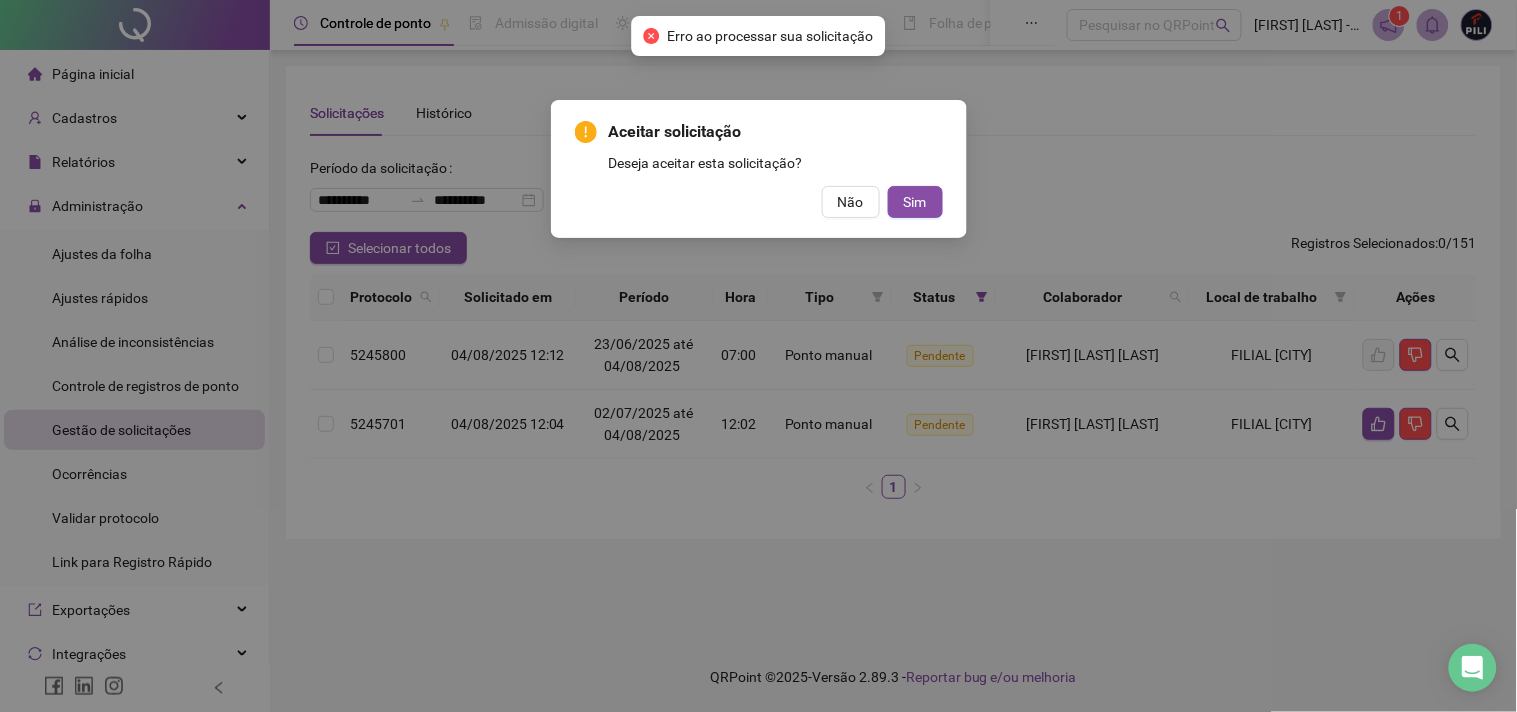click on "Aceitar solicitação Deseja aceitar esta solicitação? Não Sim" at bounding box center (758, 356) 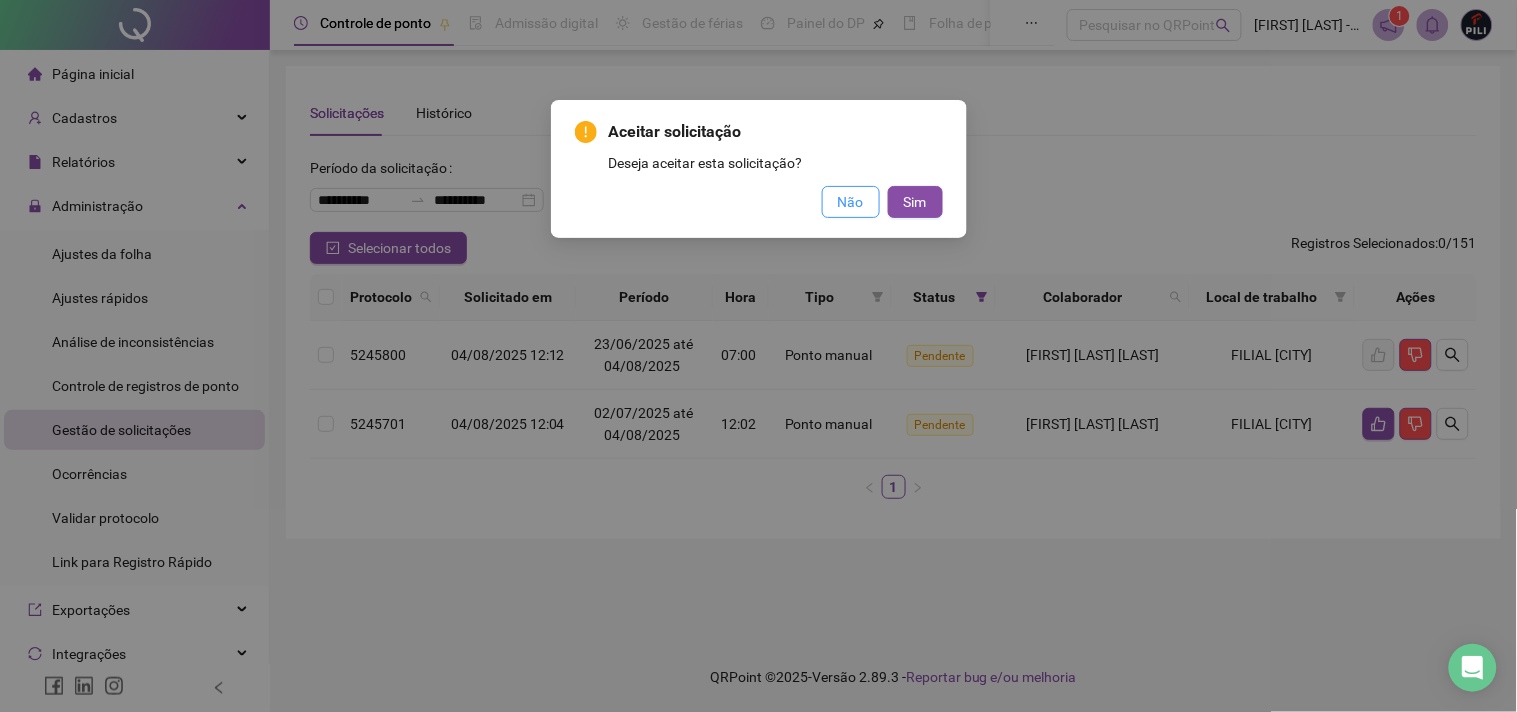 click on "Não" at bounding box center (851, 202) 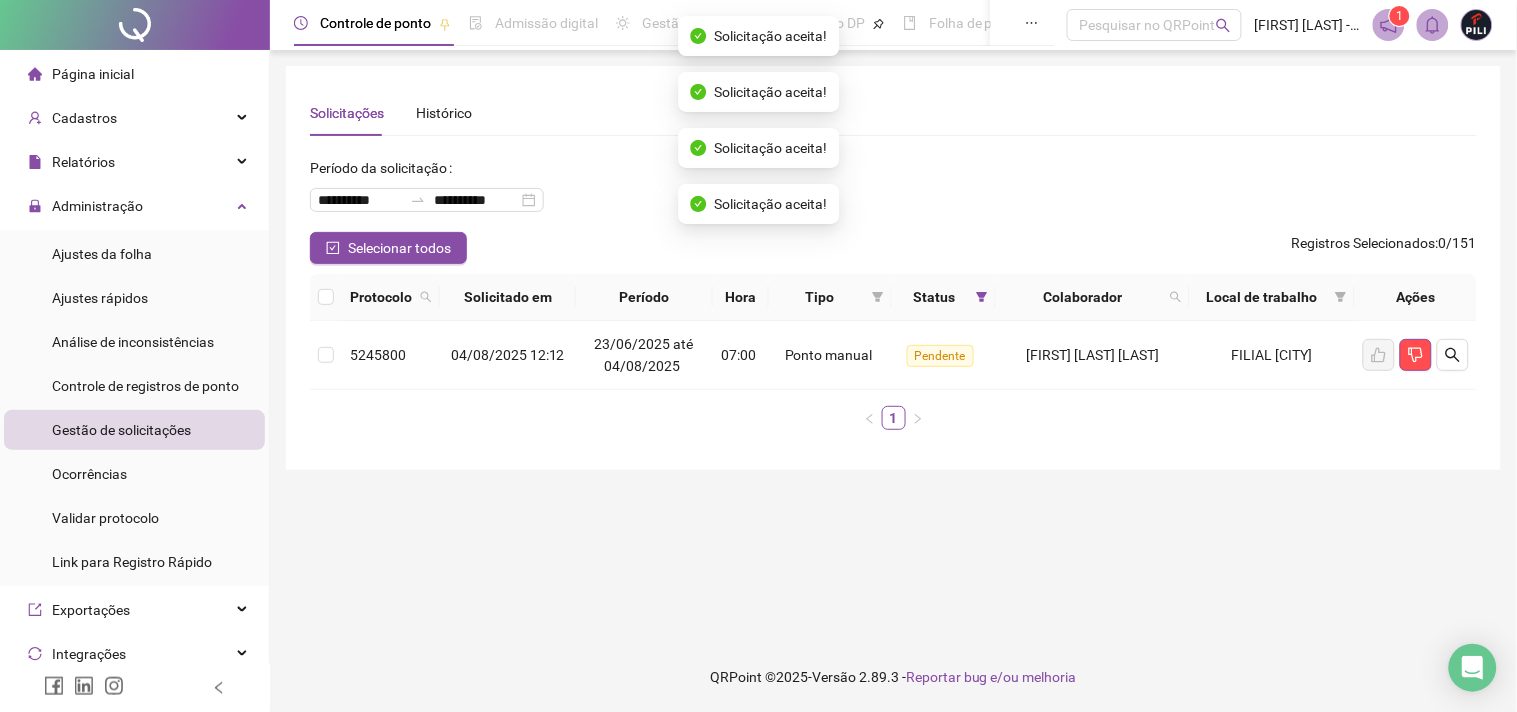 click on "Página inicial" at bounding box center (93, 74) 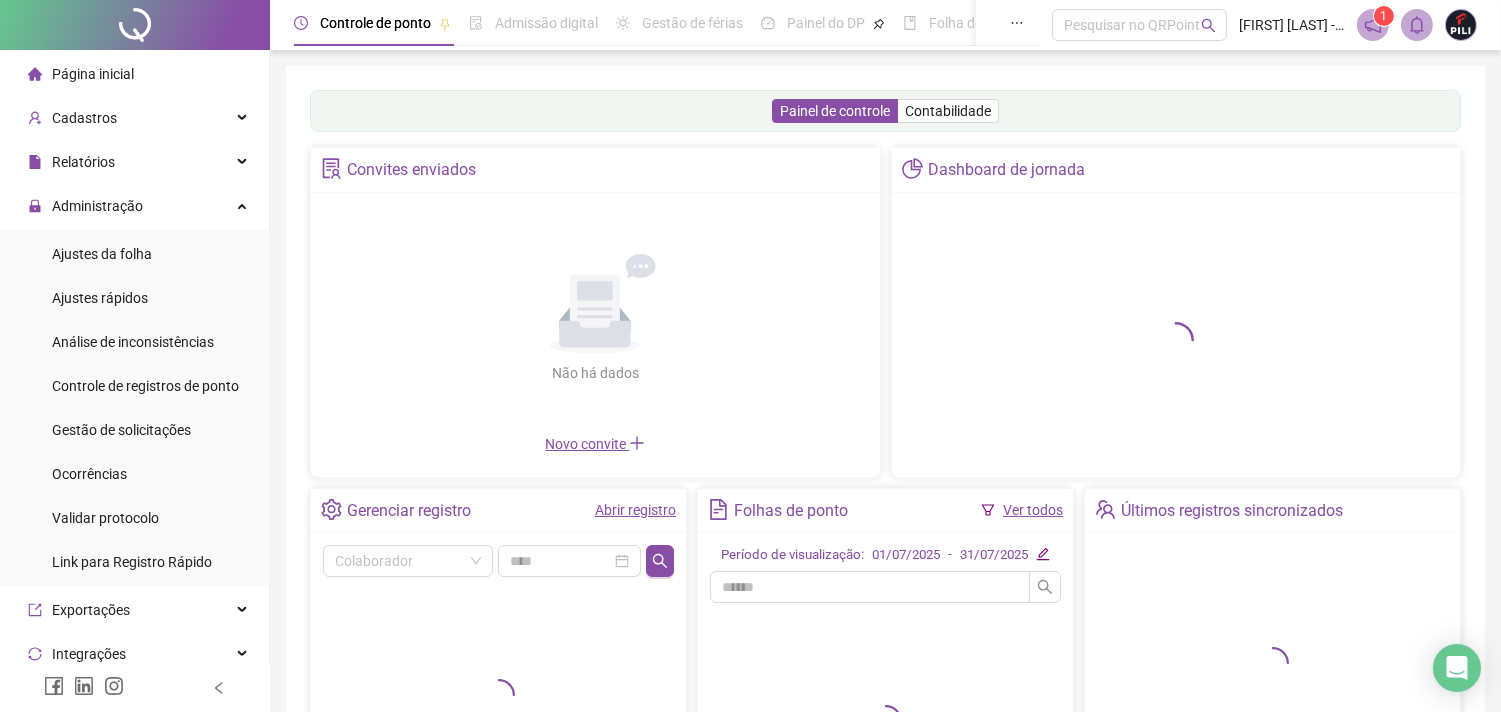 click on "Abrir registro" at bounding box center [635, 510] 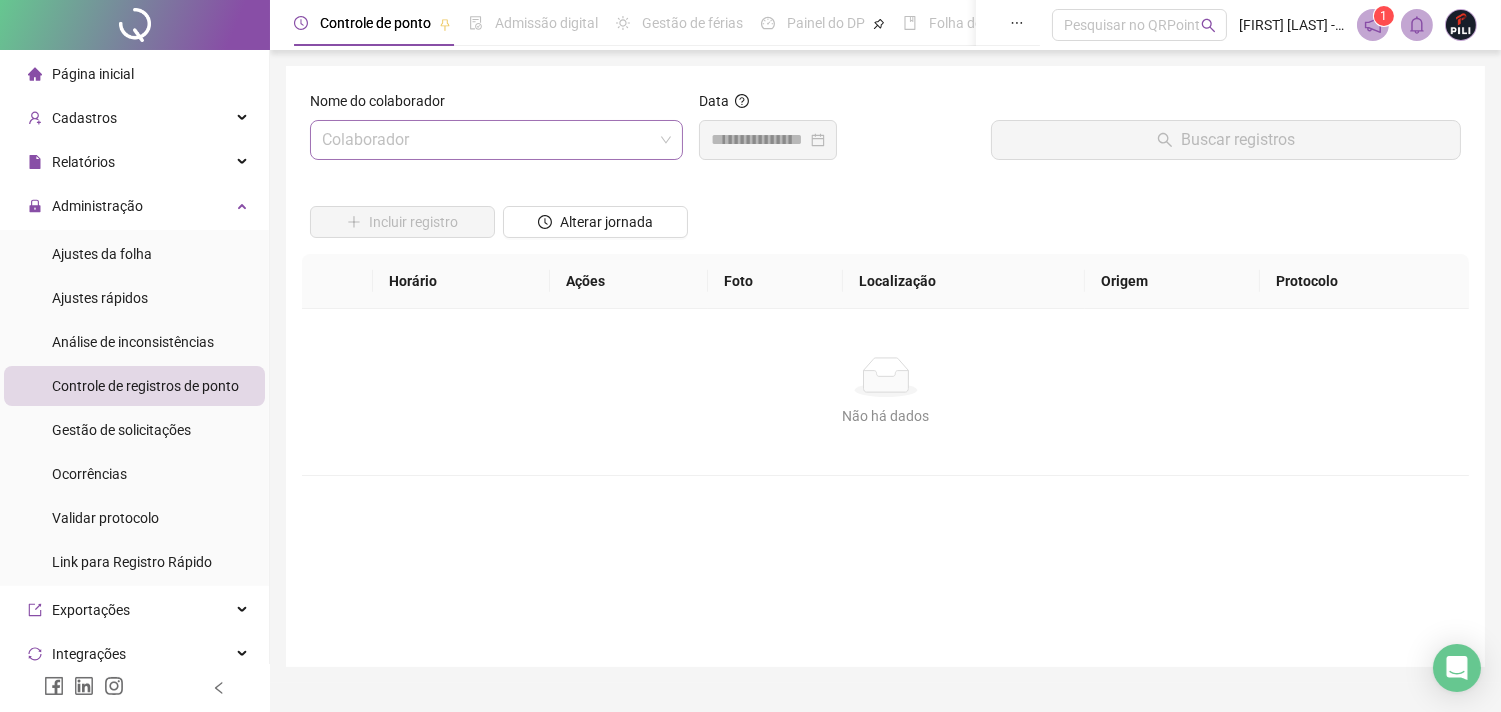 click at bounding box center (487, 140) 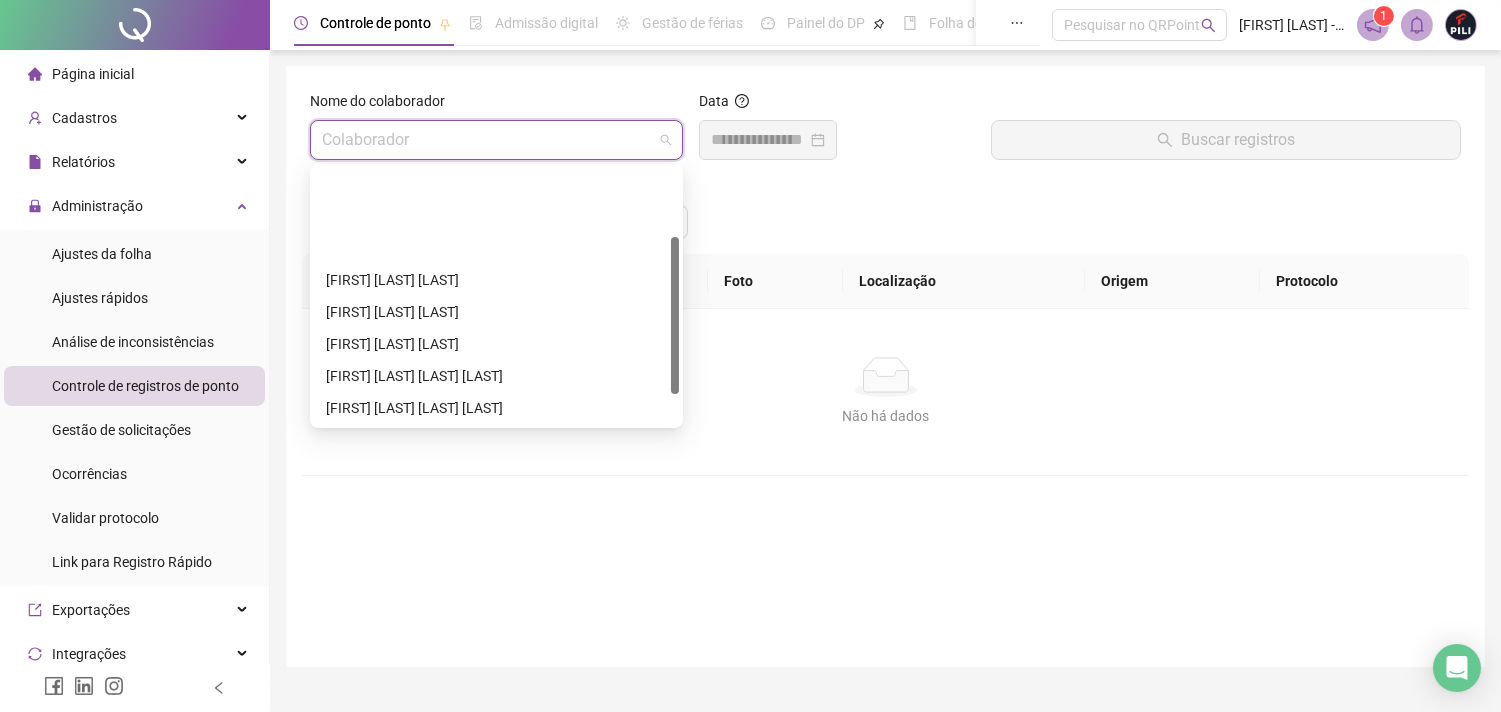 scroll, scrollTop: 111, scrollLeft: 0, axis: vertical 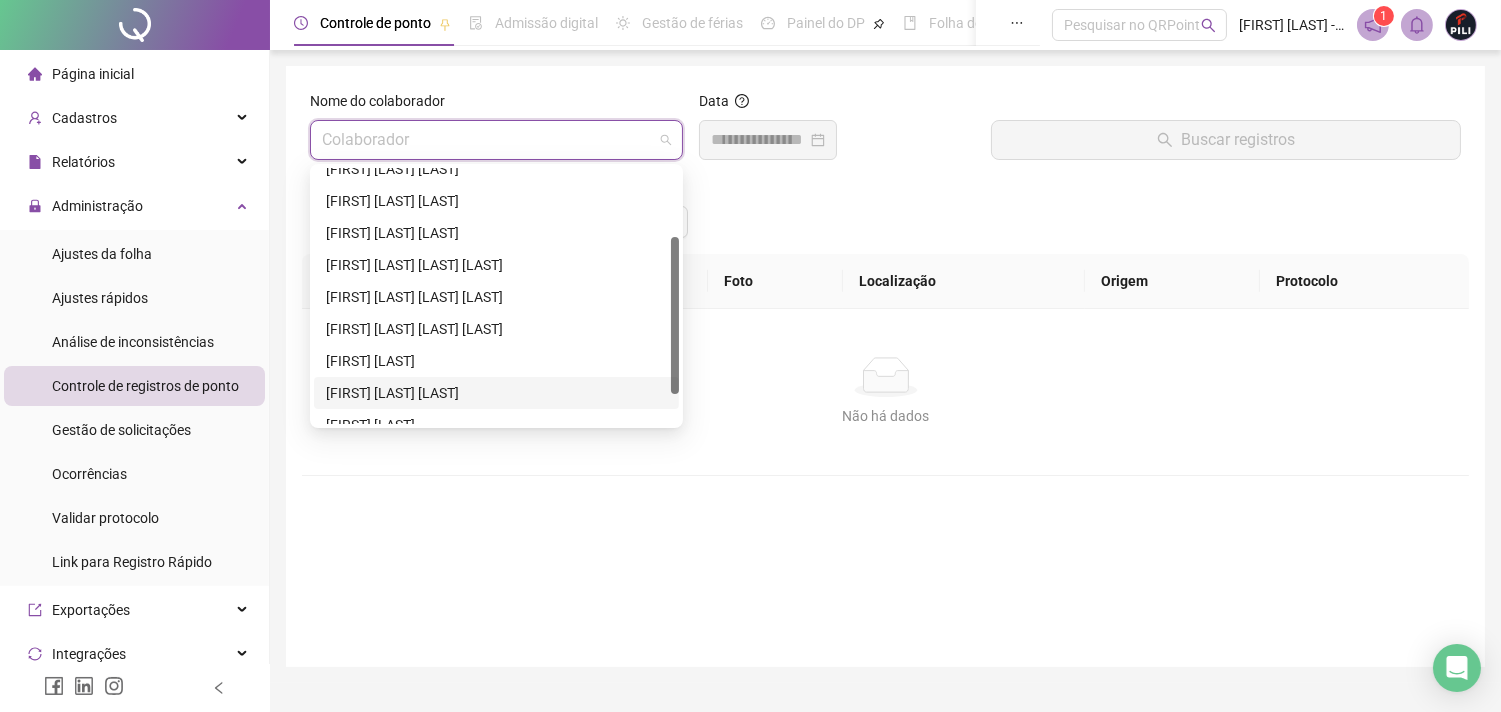 drag, startPoint x: 427, startPoint y: 383, endPoint x: 458, endPoint y: 381, distance: 31.06445 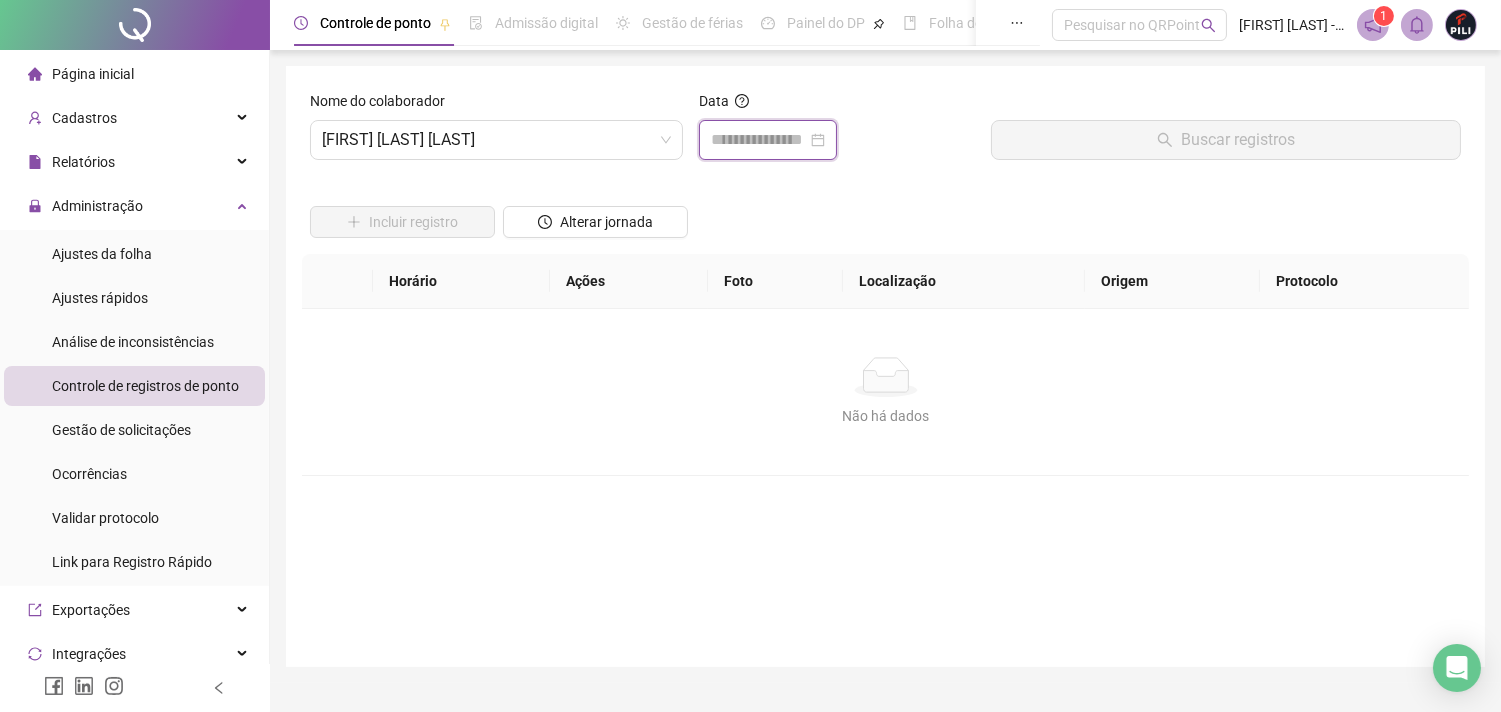 click at bounding box center [759, 140] 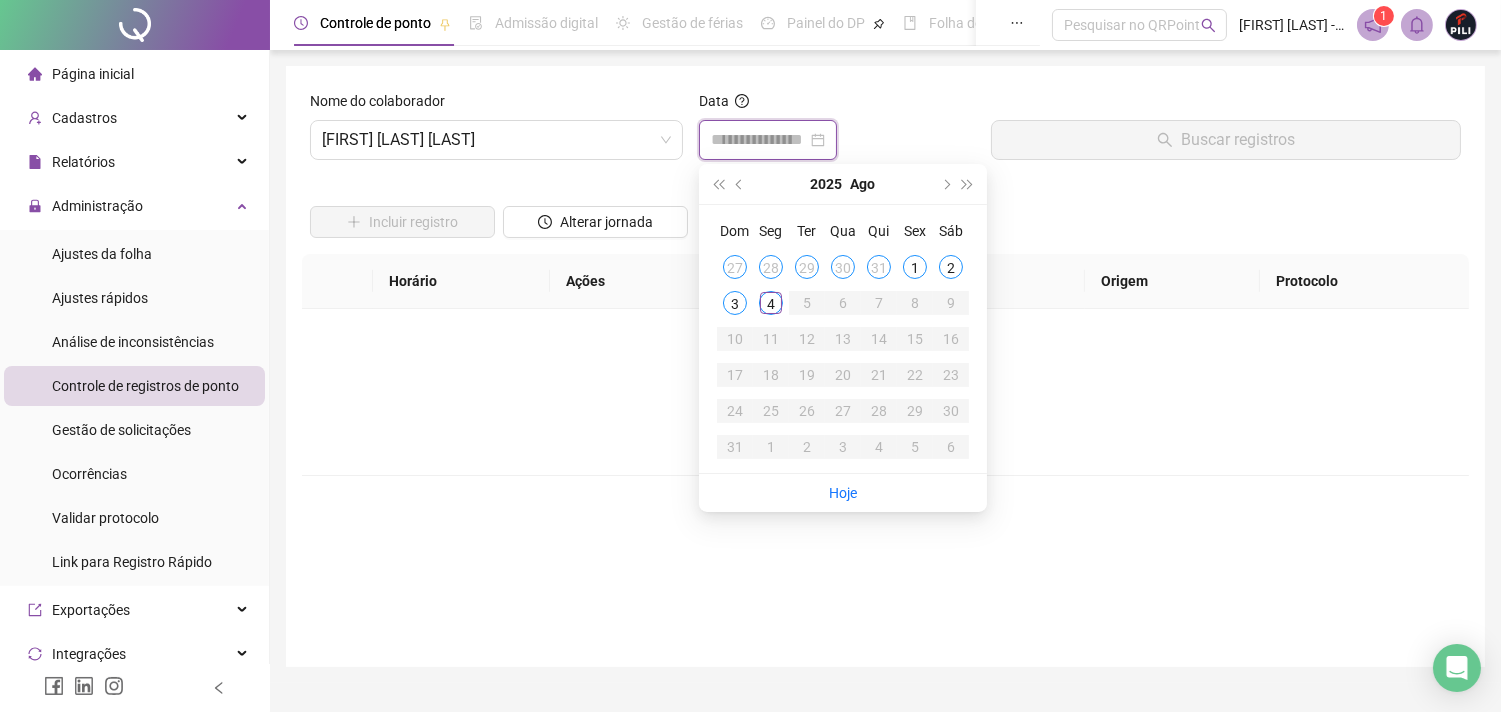 type on "**********" 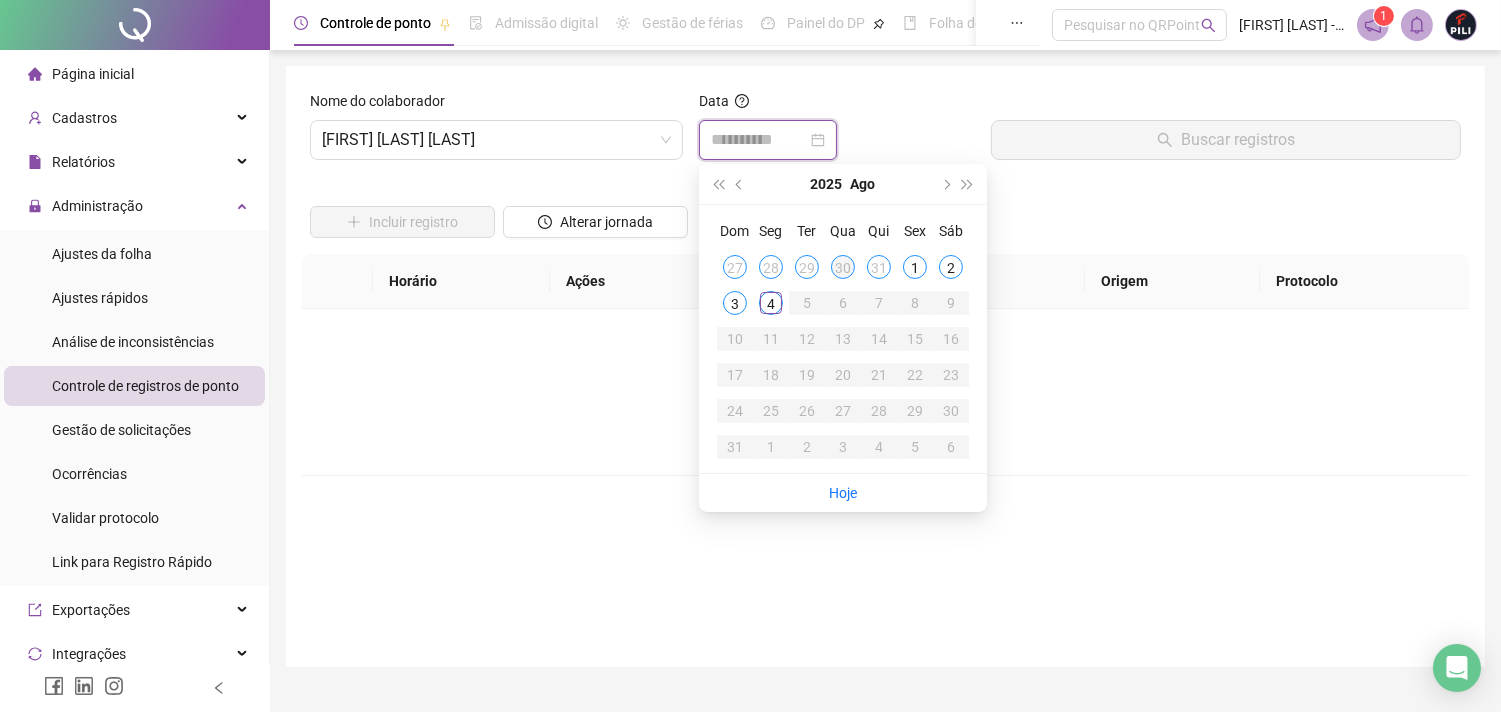 type on "**********" 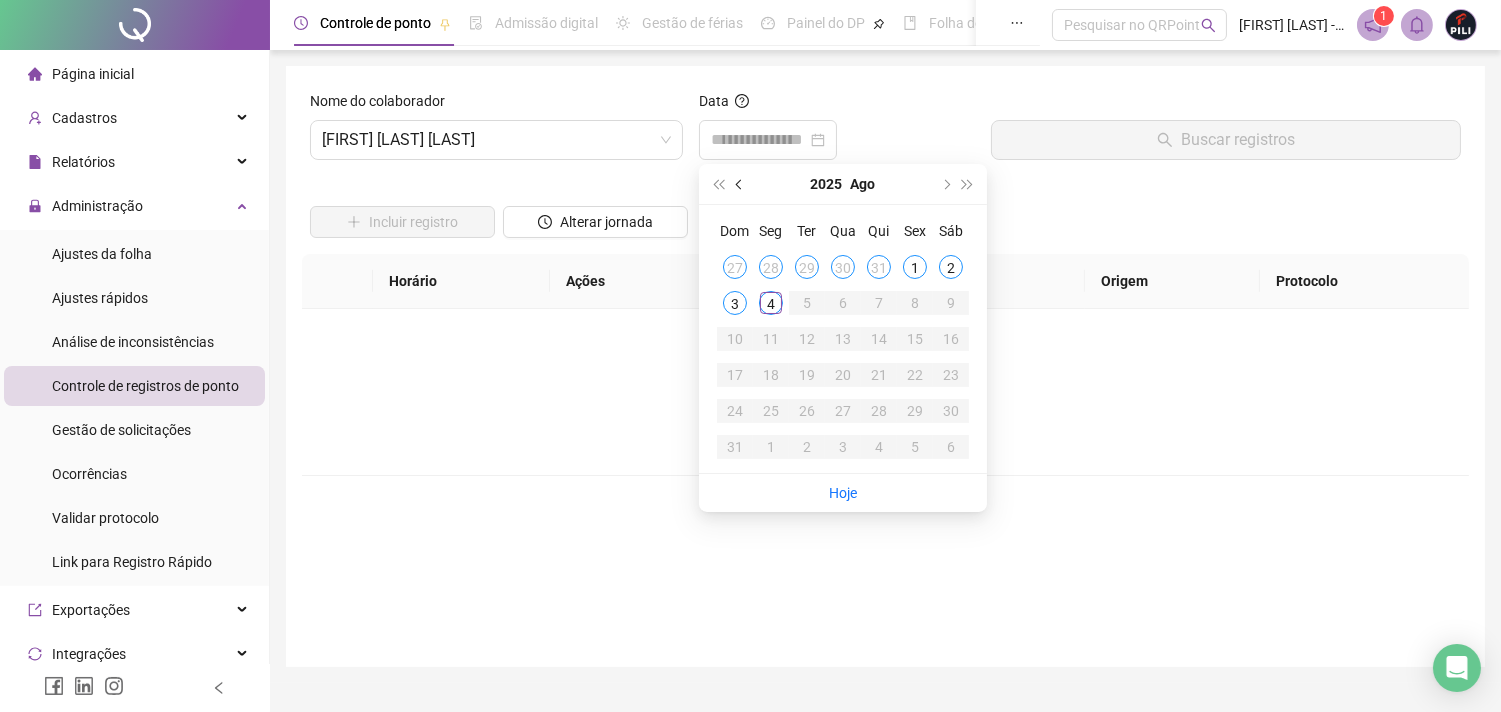click at bounding box center (741, 184) 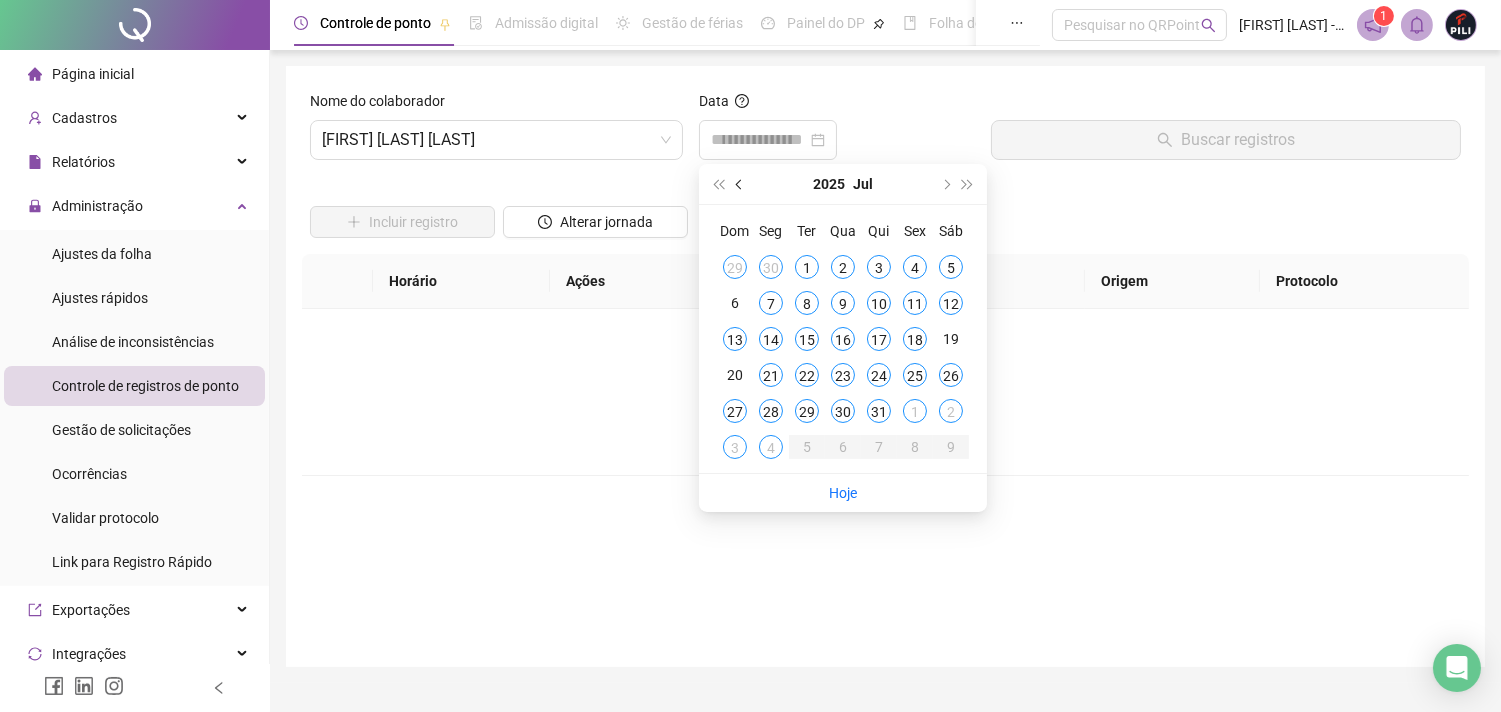click at bounding box center (741, 184) 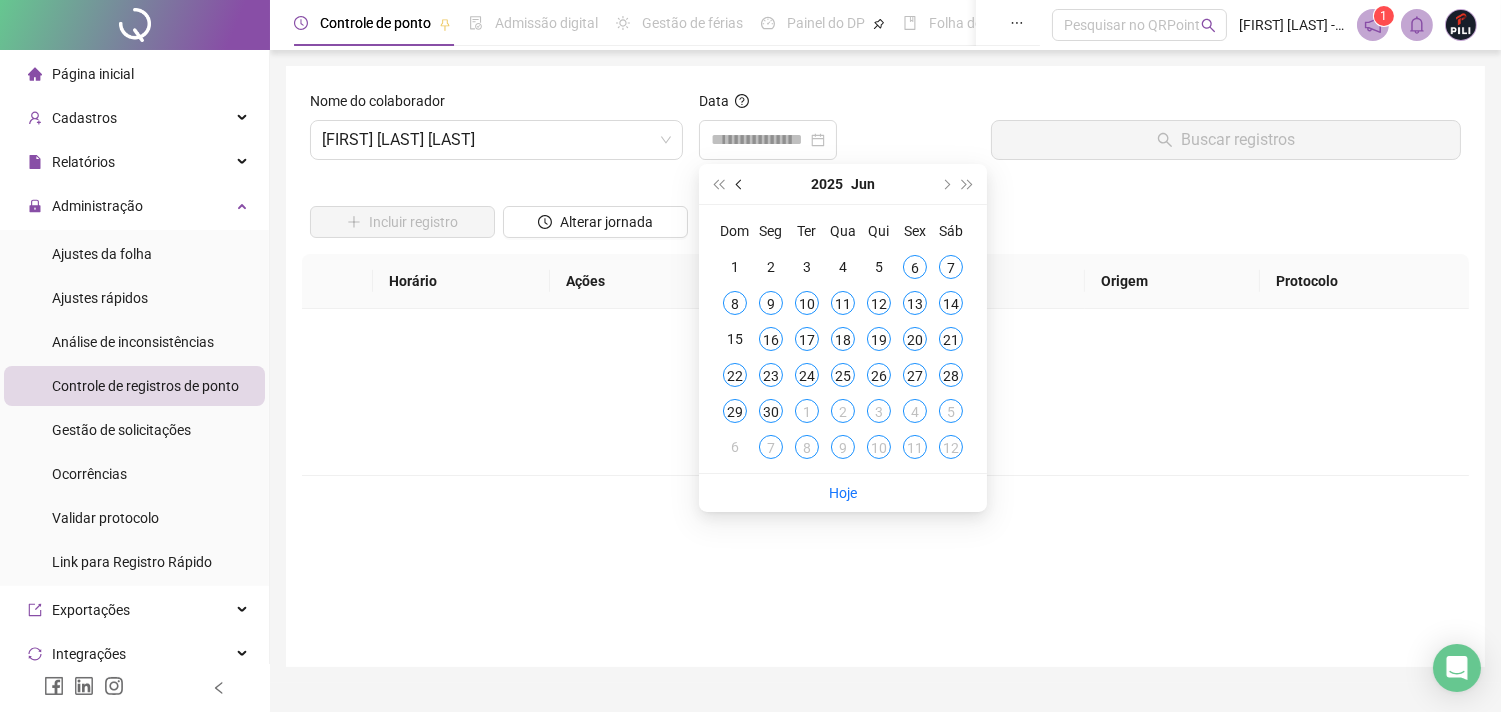 click at bounding box center [741, 184] 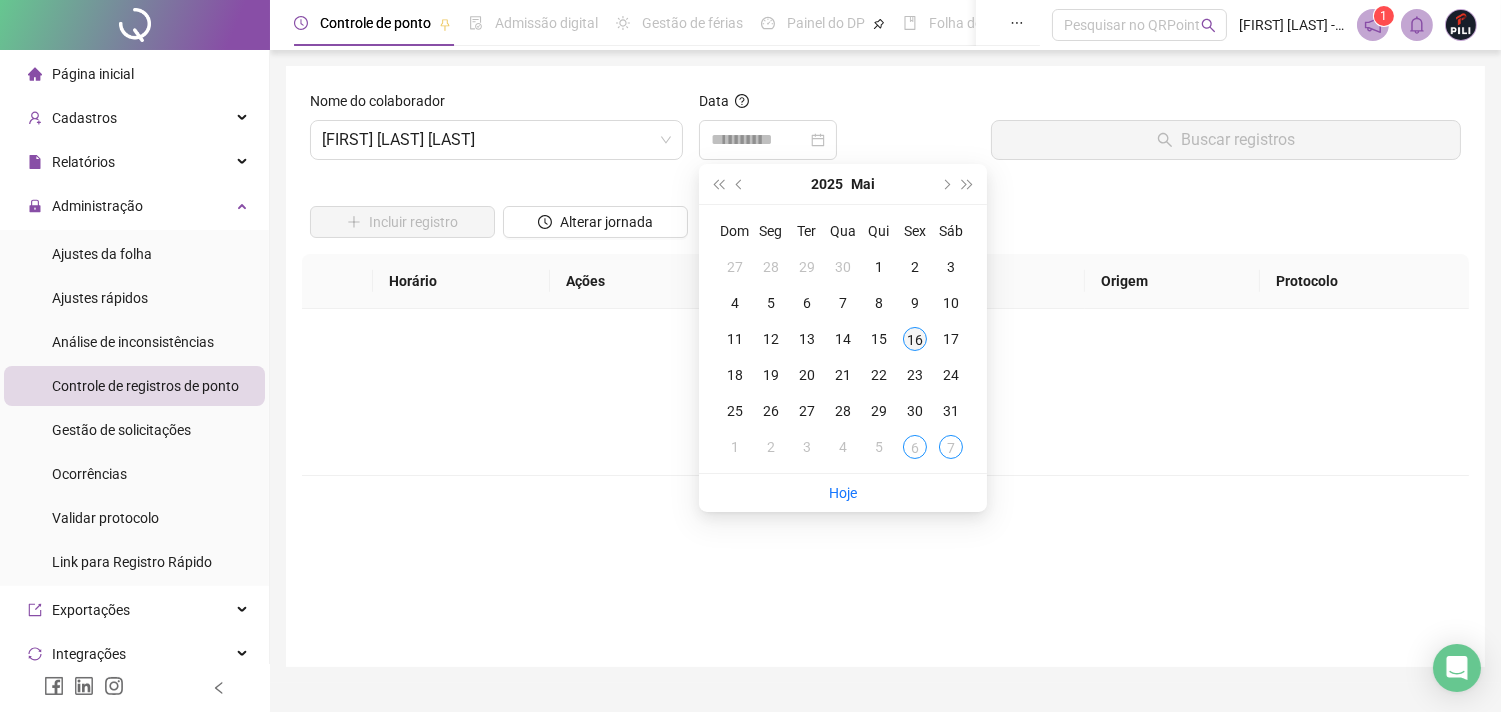 type on "**********" 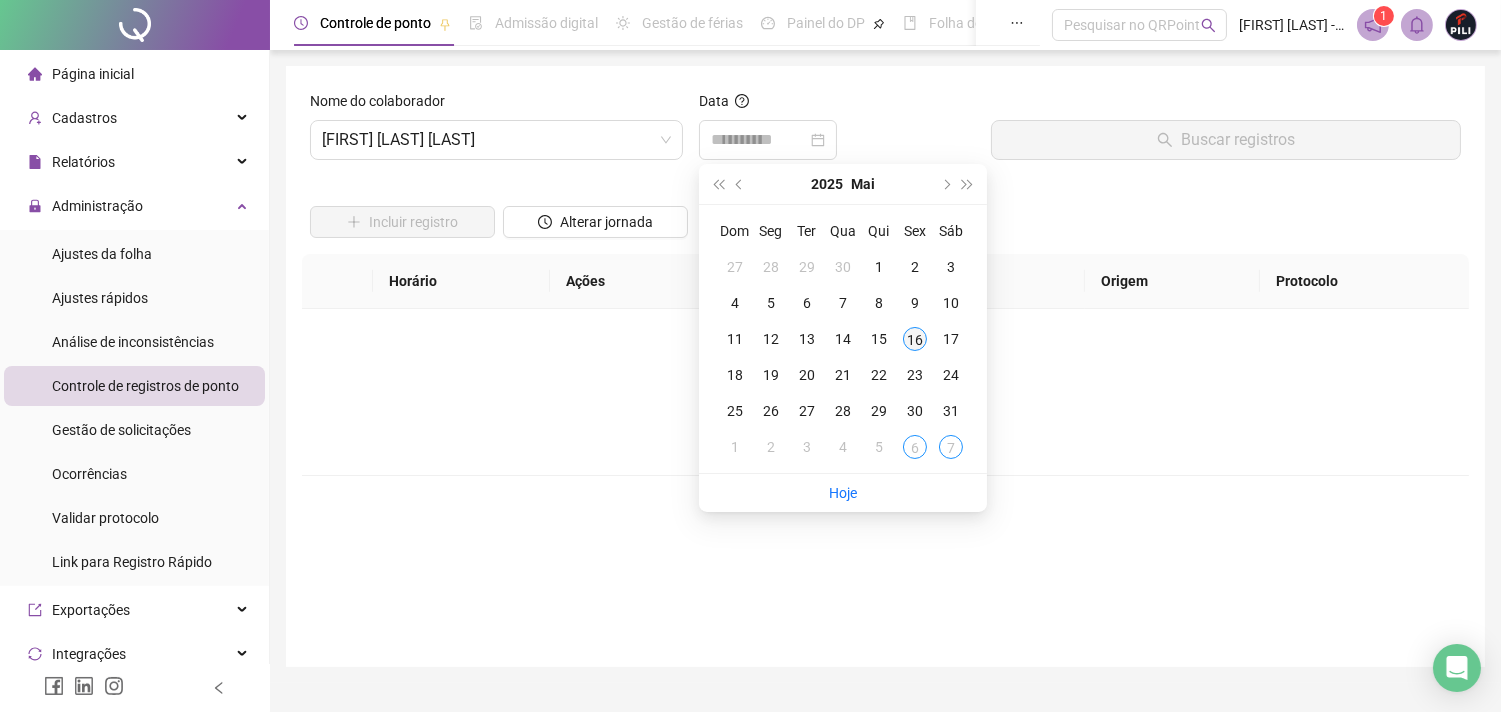 click on "16" at bounding box center [915, 339] 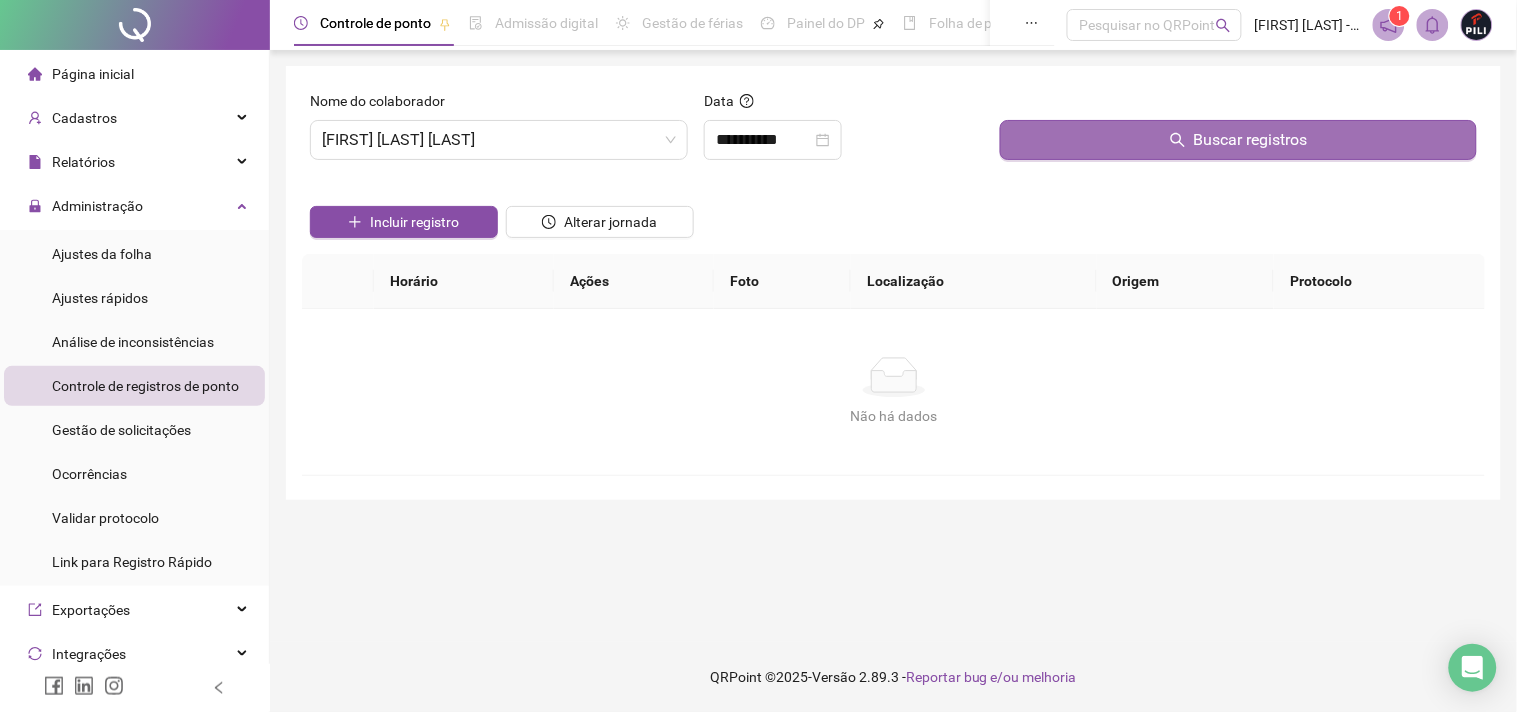 click on "Buscar registros" at bounding box center (1251, 140) 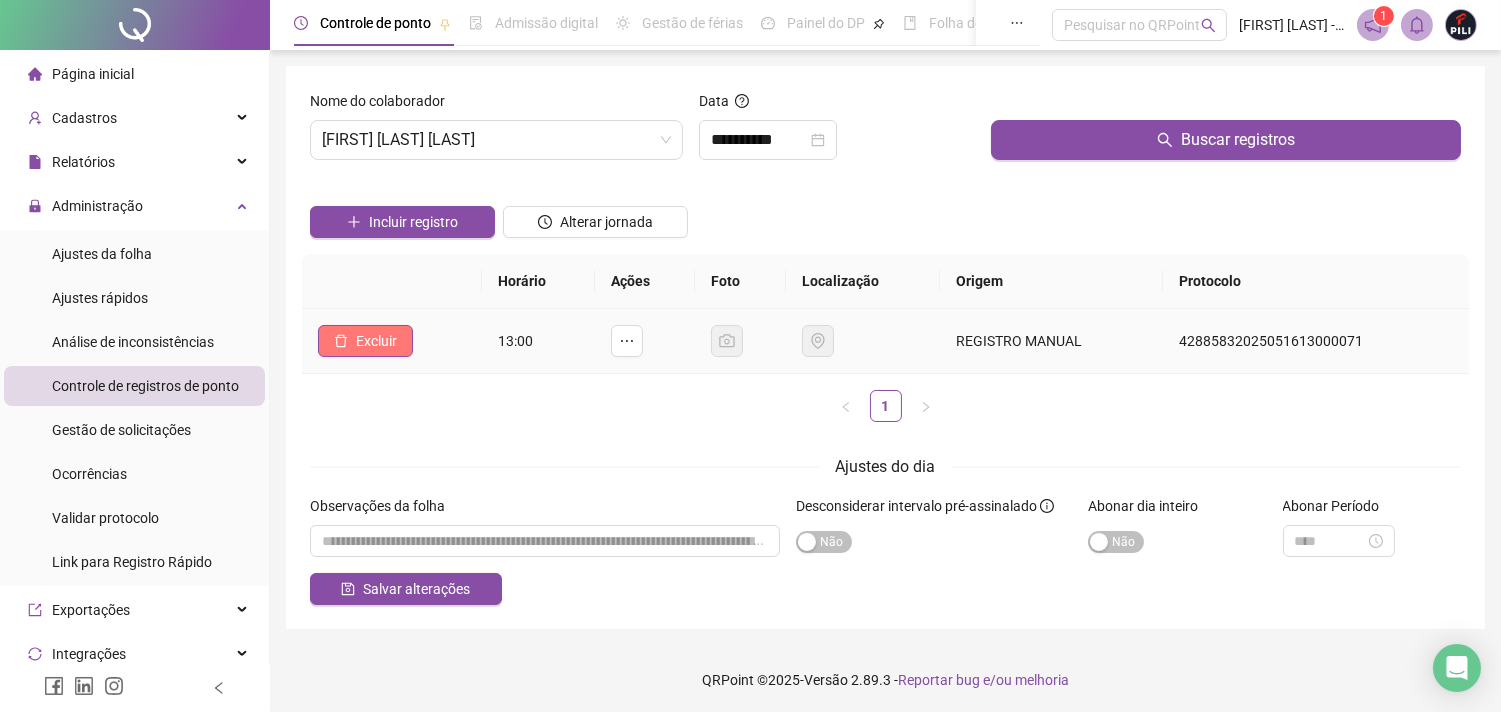 click on "Excluir" at bounding box center [376, 341] 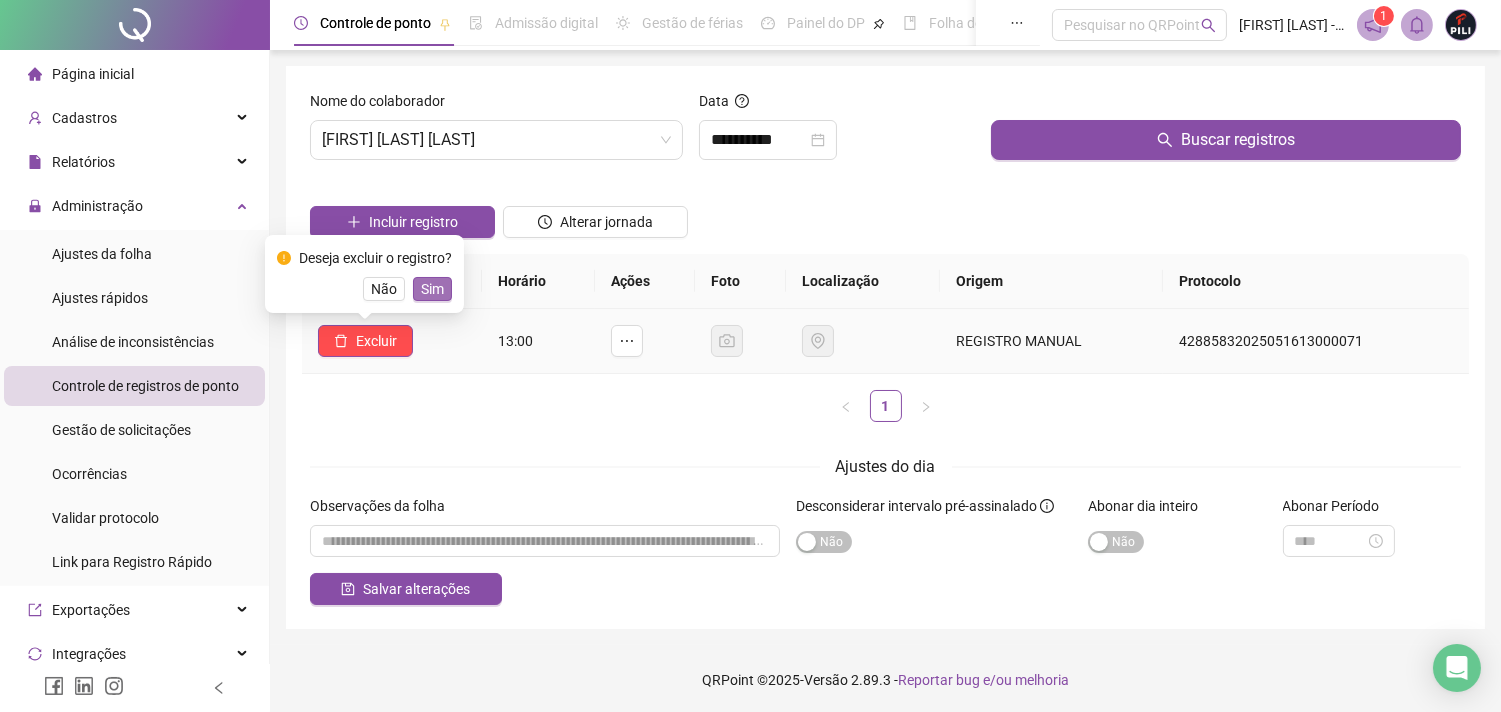 click on "Sim" at bounding box center (432, 289) 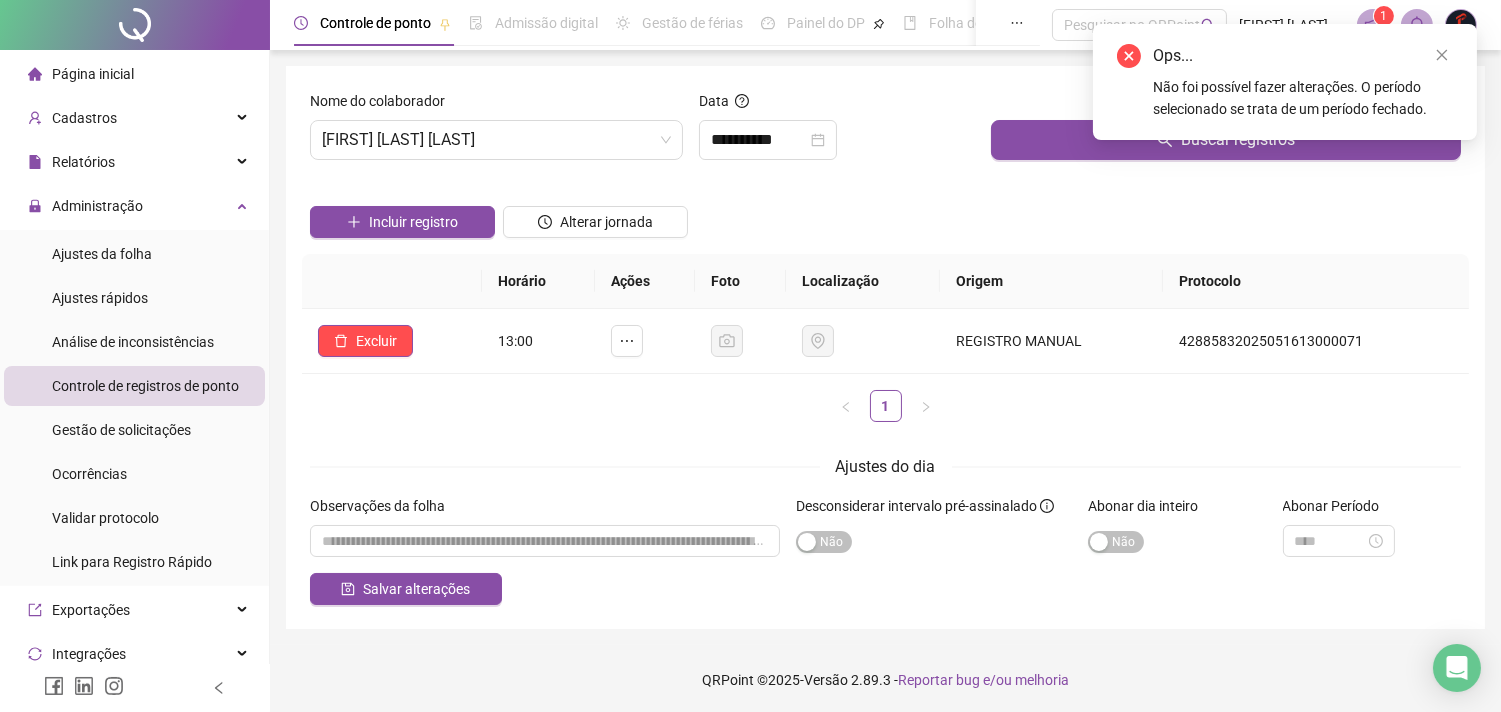click on "Página inicial" at bounding box center (93, 74) 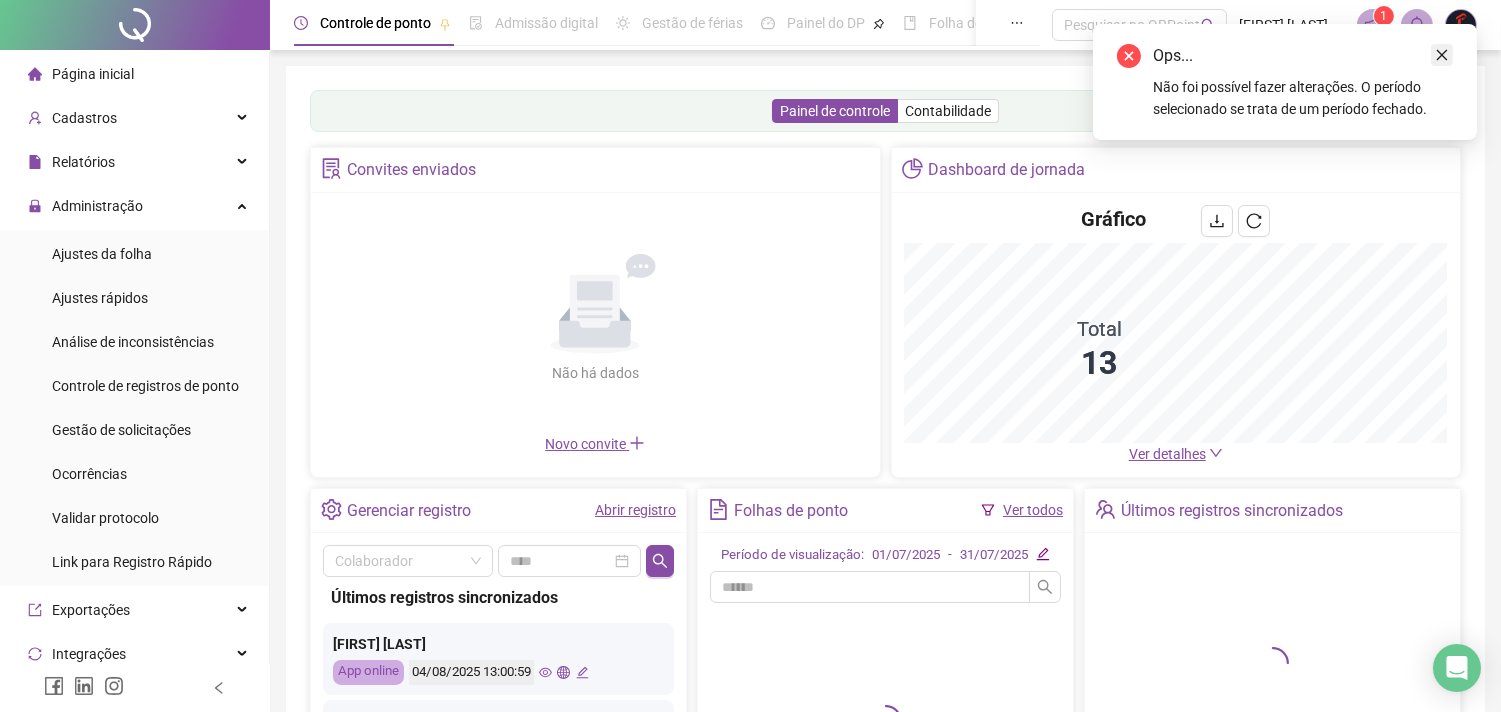 click 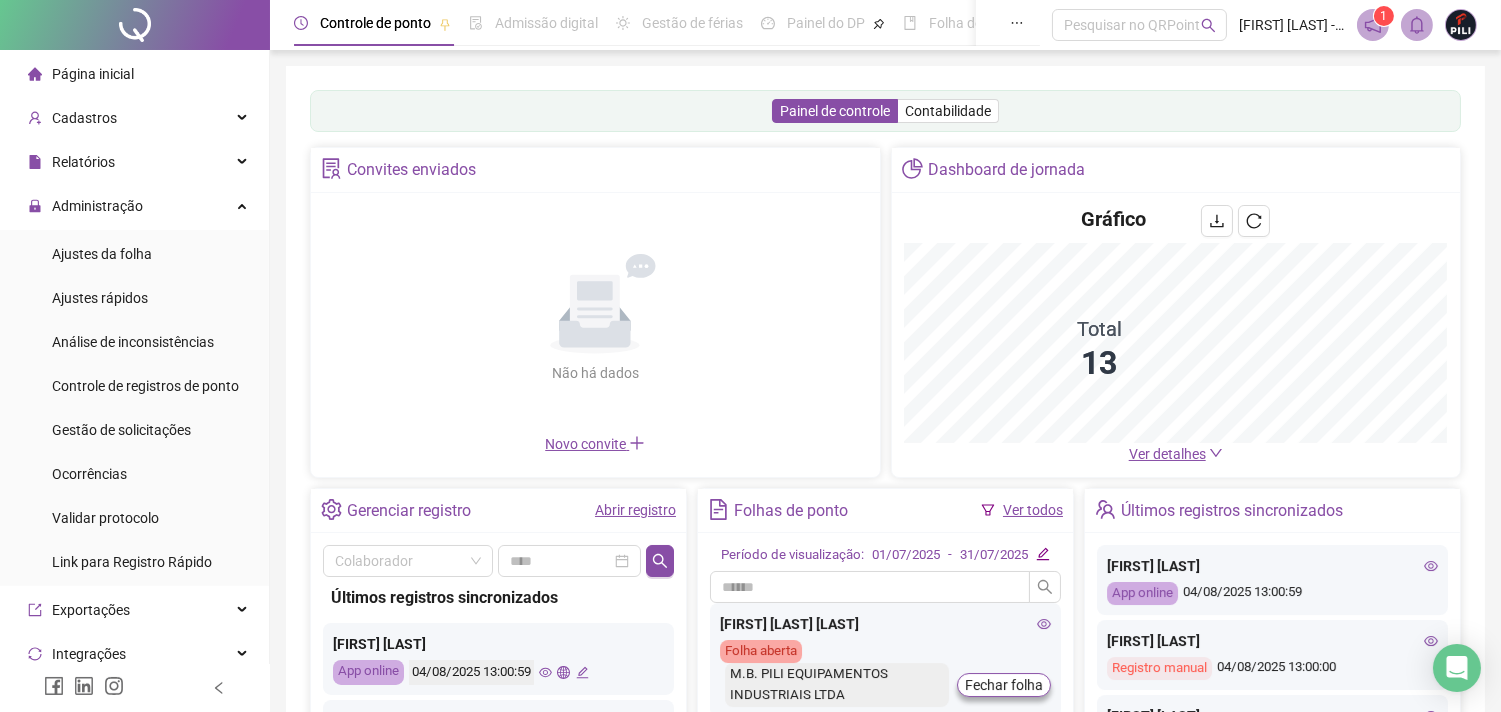click 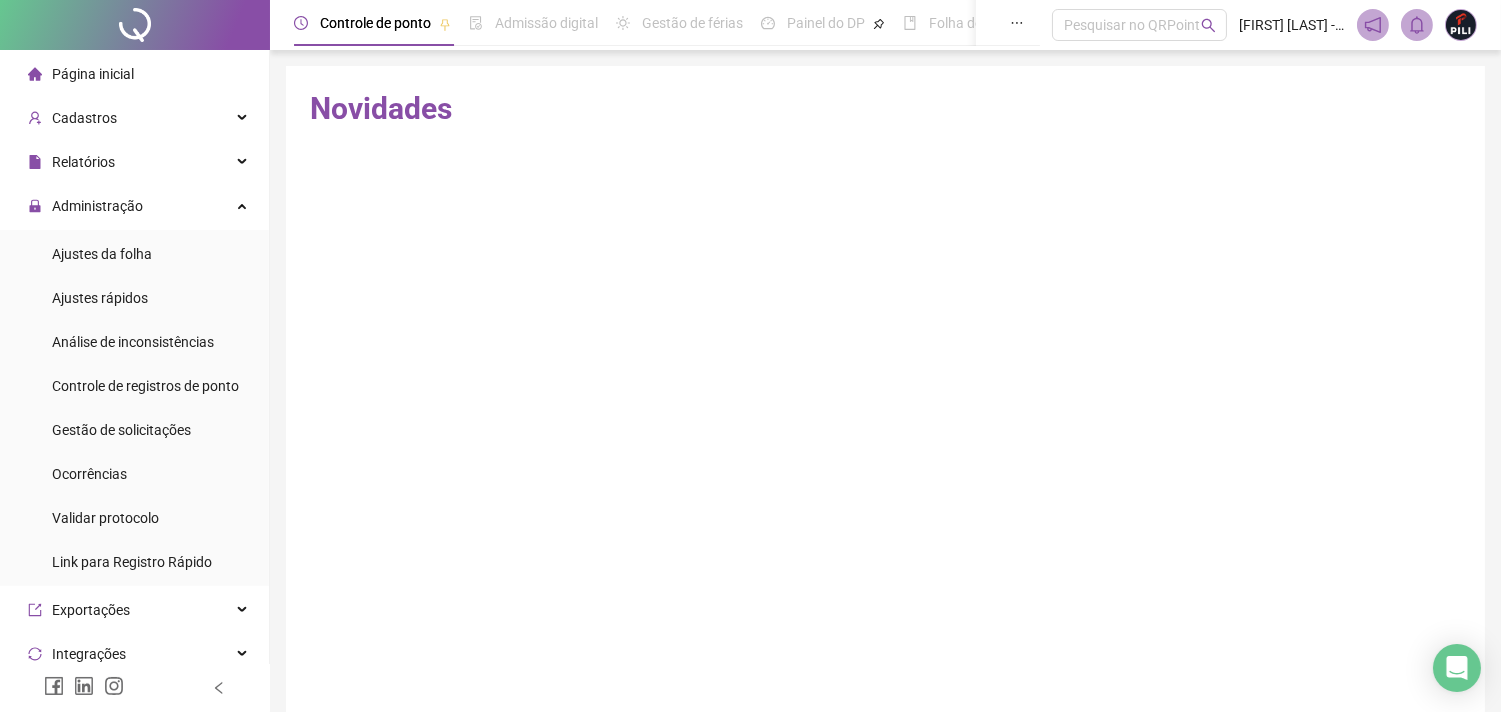 click on "Página inicial" at bounding box center (93, 74) 